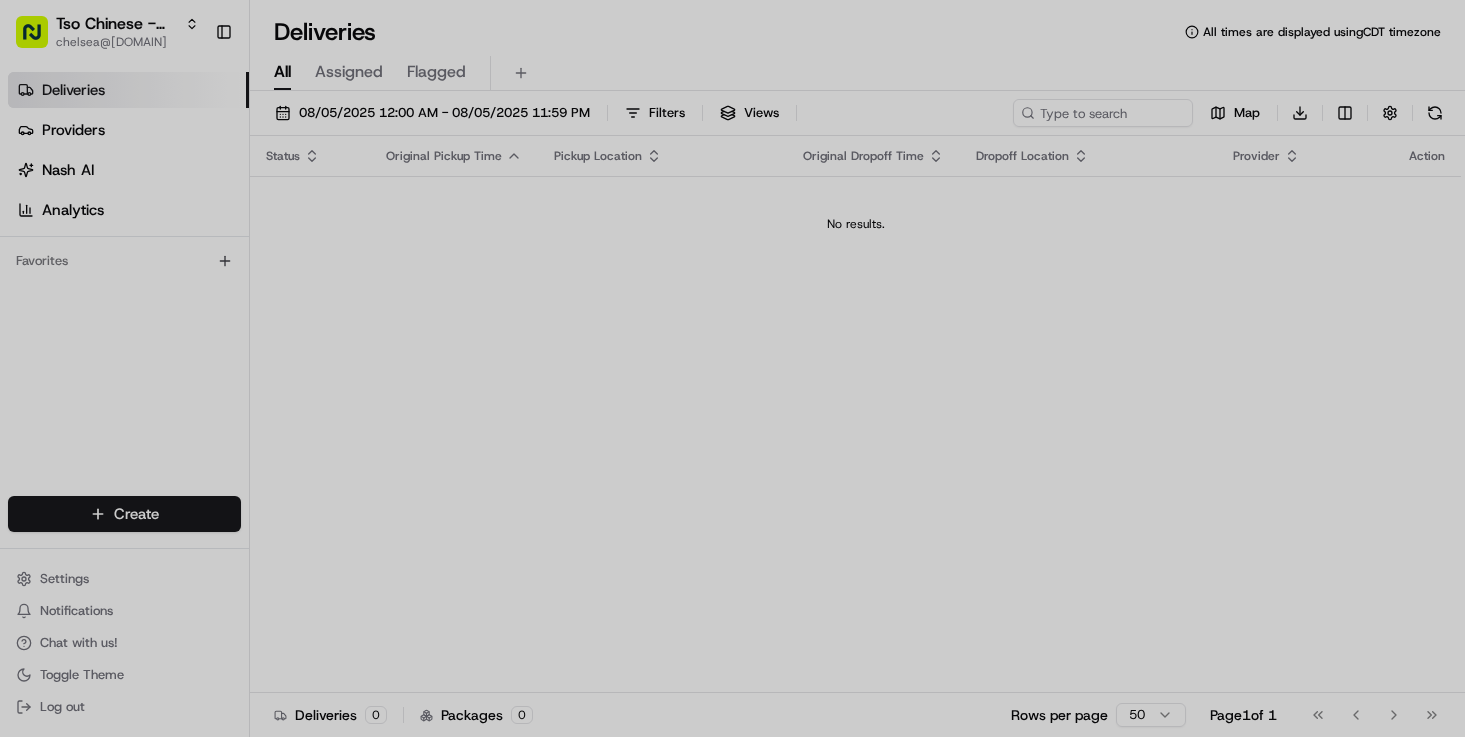 scroll, scrollTop: 0, scrollLeft: 0, axis: both 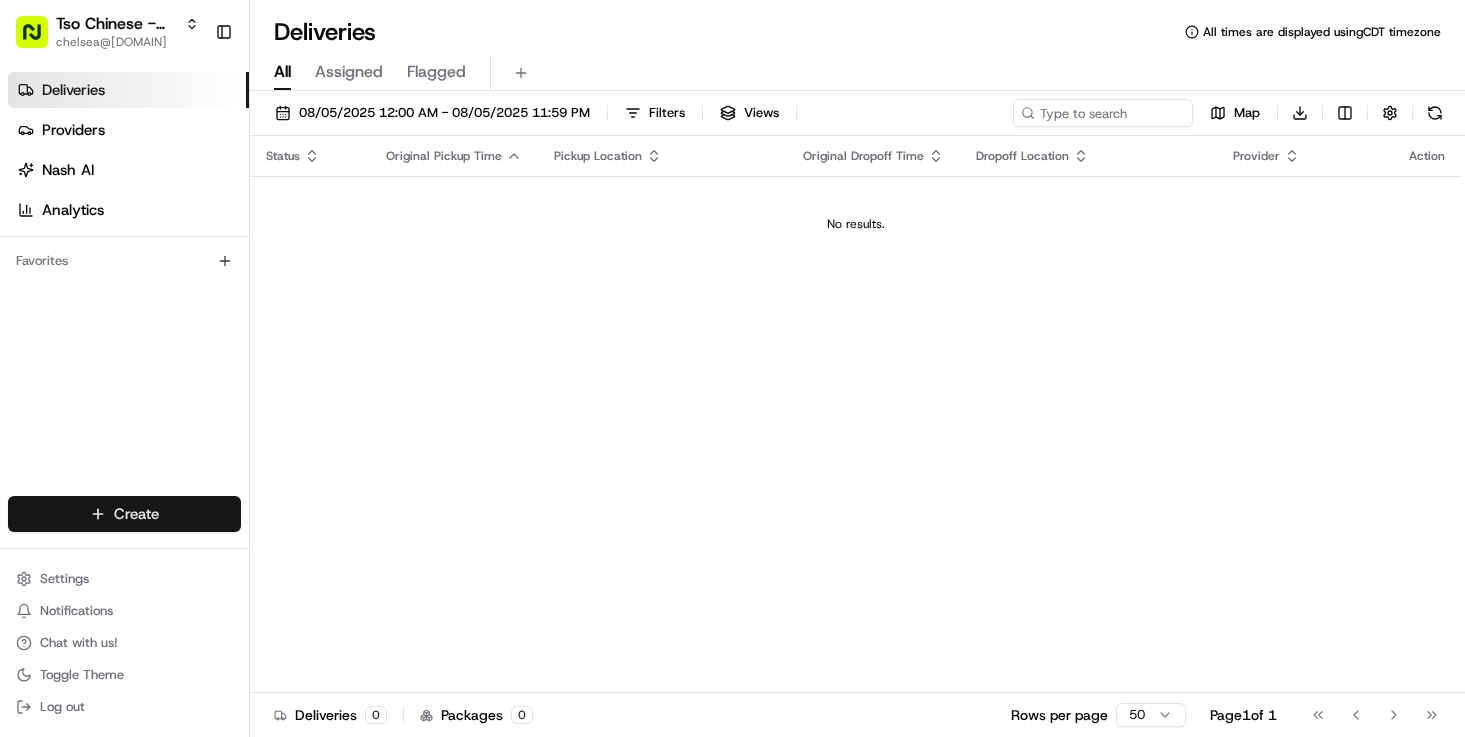 click on "Tso Chinese - Catering chelsea@[DOMAIN] Toggle Sidebar Deliveries Providers Nash AI Analytics Favorites Main Menu Members & Organization Organization Users Roles Preferences Customization Tracking Orchestration Automations Dispatch Strategy Locations Pickup Locations Dropoff Locations Billing Billing Refund Requests Integrations Notification Triggers Webhooks API Keys Request Logs Create Settings Notifications Chat with us! Toggle Theme Log out Deliveries All times are displayed using CDT timezone All Assigned Flagged 08/05/2025 12:00 AM - 08/05/2025 11:59 PM Filters Views Map Download Status Original Pickup Time Pickup Location Original Dropoff Time Dropoff Location Provider Action No results. Deliveries 0 Packages 0 Rows per page 50 Page 1 of 1 Go to first page Go to previous page Go to next page Go to last page Create Create" at bounding box center (732, 368) 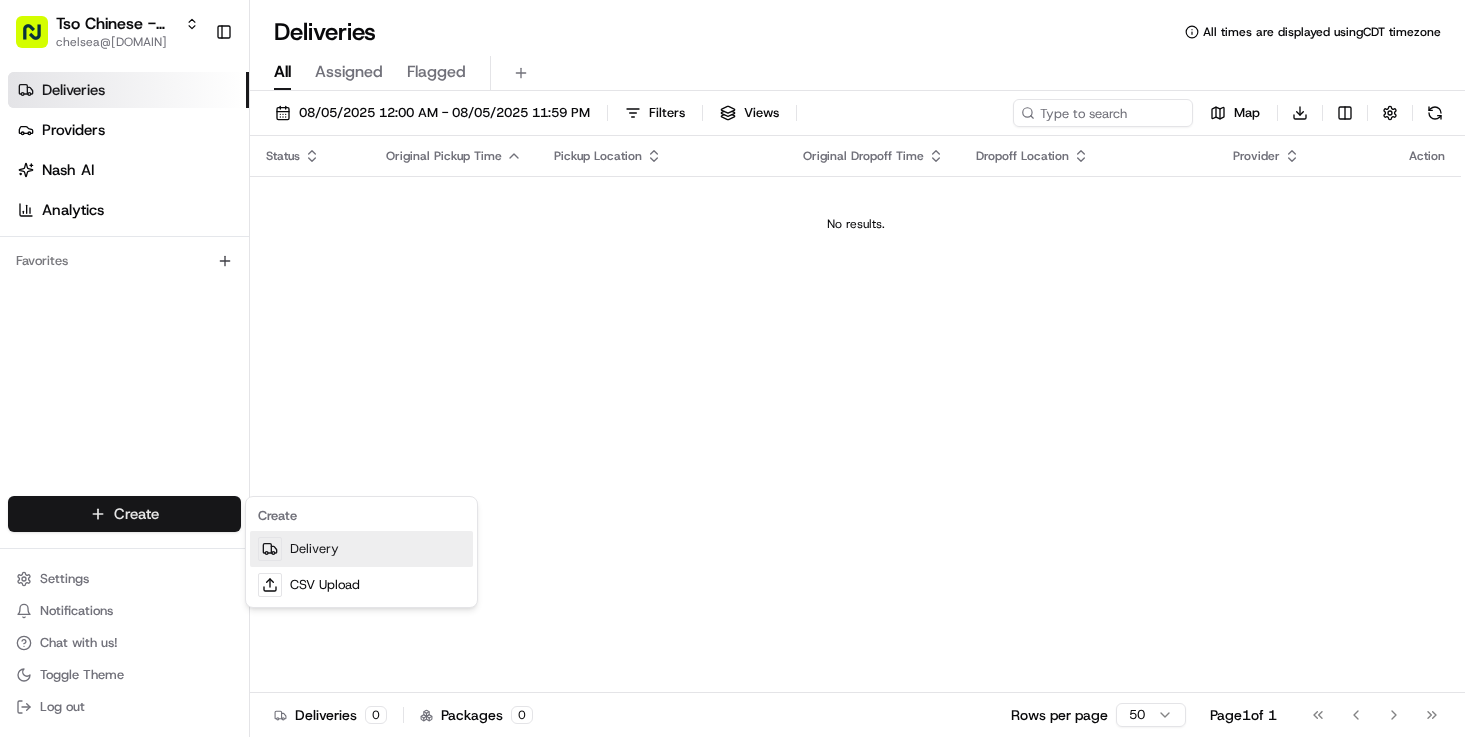 click on "Delivery" at bounding box center (361, 549) 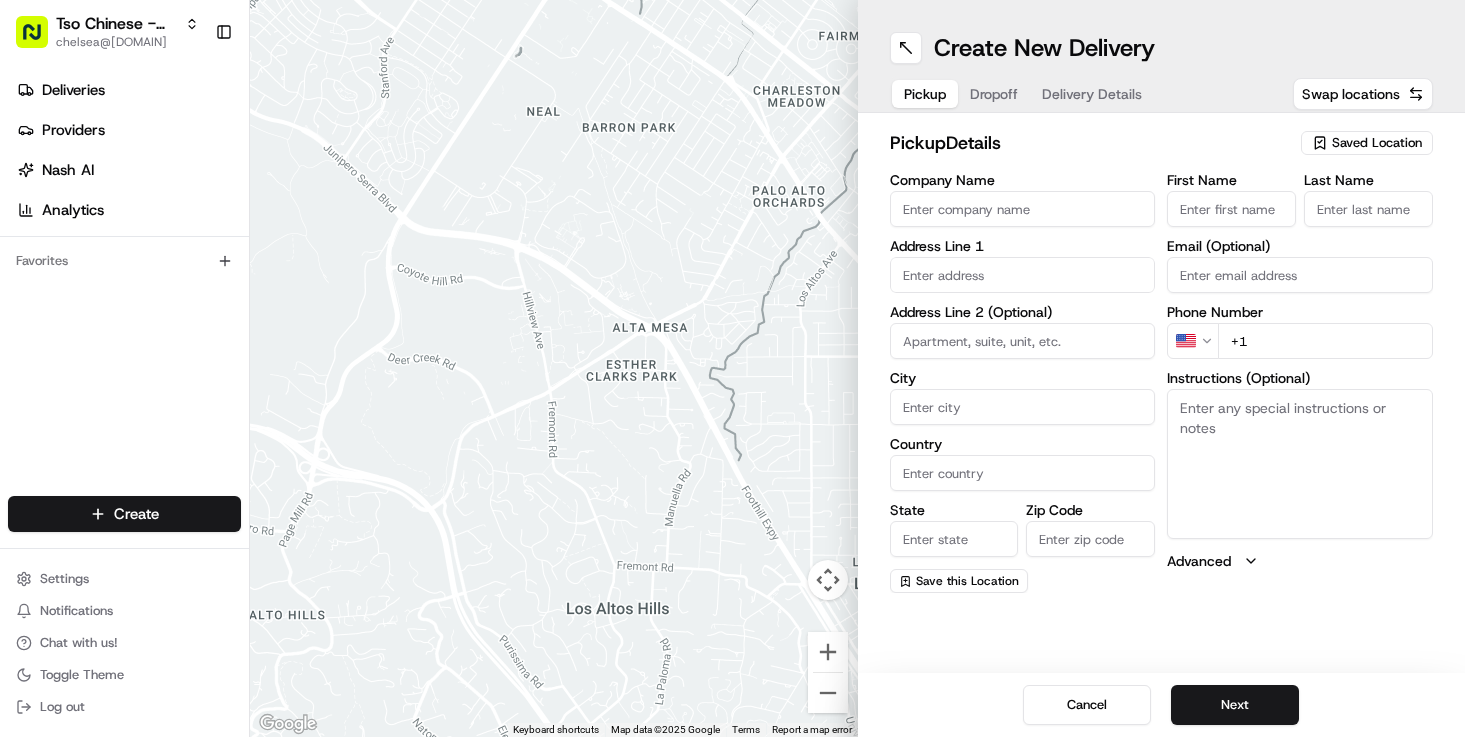 click on "Saved Location" at bounding box center (1377, 143) 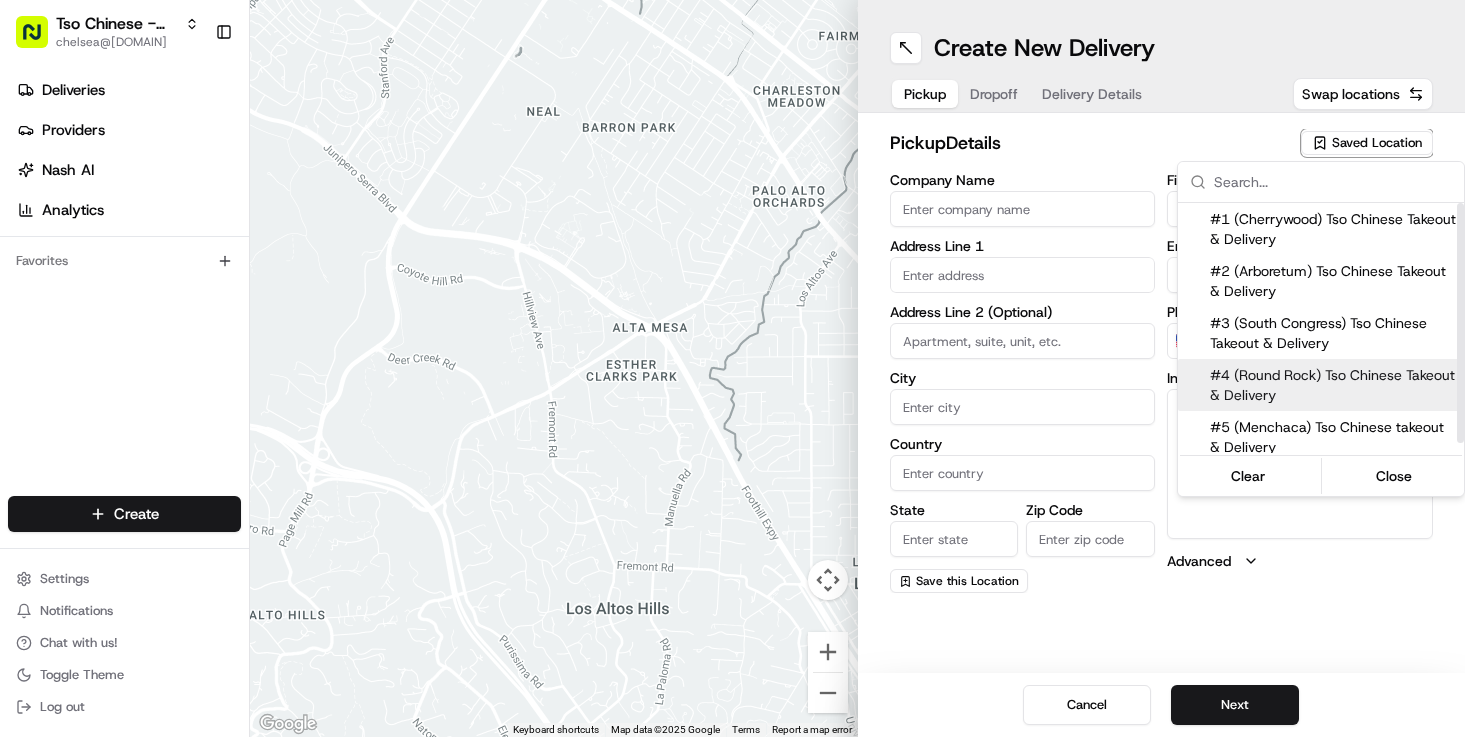click on "#4 (Round Rock) Tso Chinese Takeout & Delivery" at bounding box center [1333, 385] 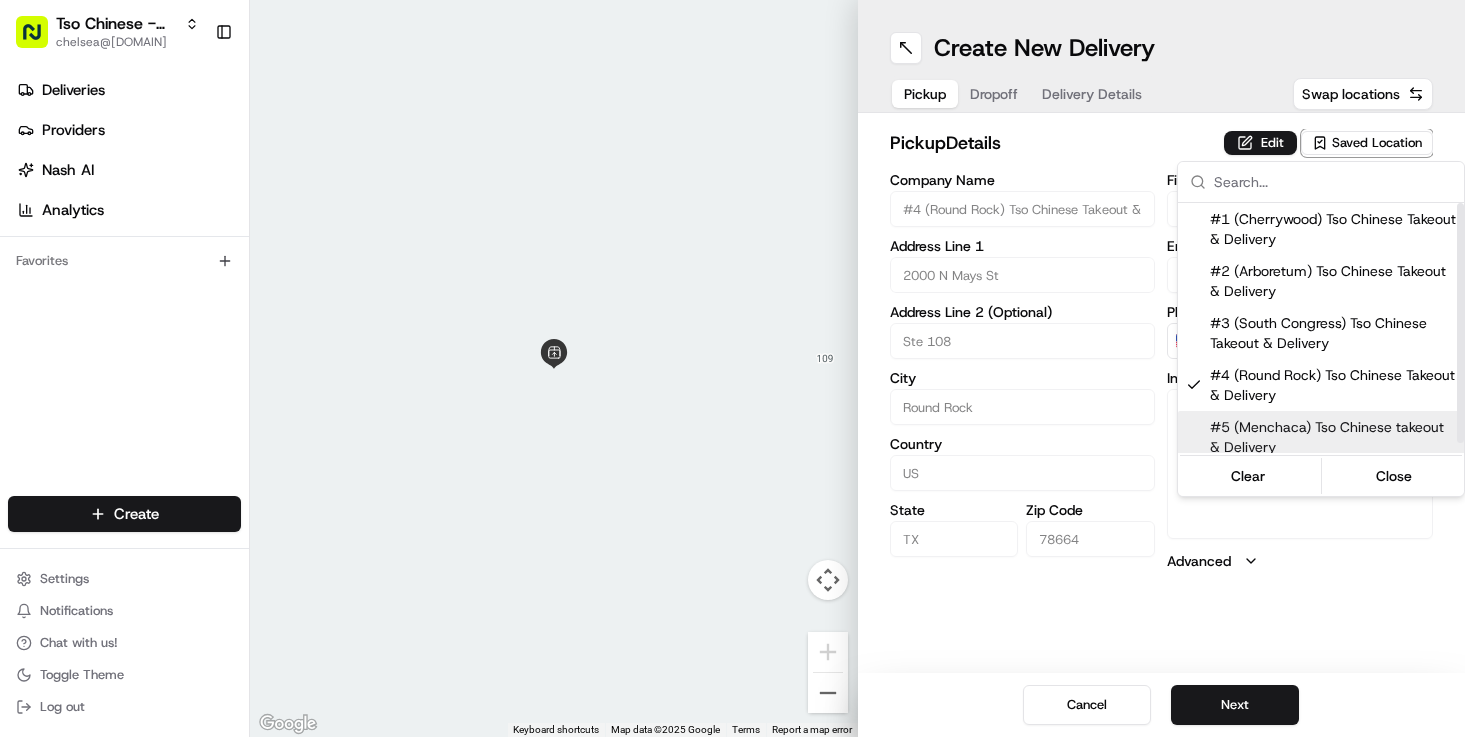 click on "Tso Chinese - Catering chelsea@[DOMAIN] Toggle Sidebar Deliveries Providers Nash AI Analytics Favorites Main Menu Members & Organization Organization Users Roles Preferences Customization Tracking Orchestration Automations Dispatch Strategy Locations Pickup Locations Dropoff Locations Billing Billing Refund Requests Integrations Notification Triggers Webhooks API Keys Request Logs Create Settings Notifications Chat with us! Toggle Theme Log out ← Move left → Move right ↑ Move up ↓ Move down + Zoom in - Zoom out Home Jump left by 75% End Jump right by 75% Page Up Jump up by 75% Page Down Jump down by 75% Keyboard shortcuts Map Data Map data ©2025 Google Map data ©2025 Google 2 m Click to toggle between metric and imperial units Terms Report a map error Create New Delivery Pickup Dropoff Delivery Details Swap locations pickup Details Edit Saved Location Company Name #4 (Round Rock) Tso Chinese Takeout & Delivery Address Line 1 [NUMBER] Mays St Address Line 2 (Optional) US" at bounding box center (732, 368) 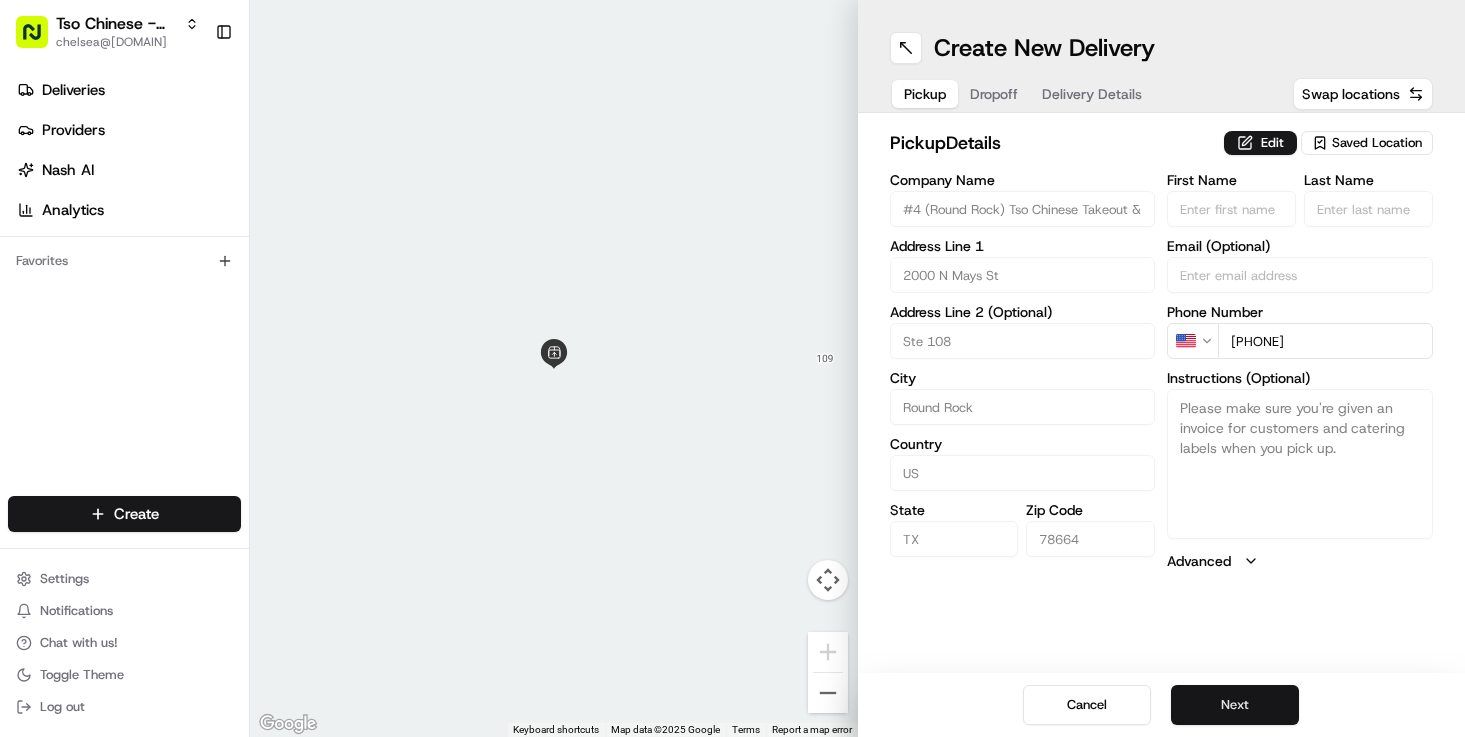 click on "Next" at bounding box center (1235, 705) 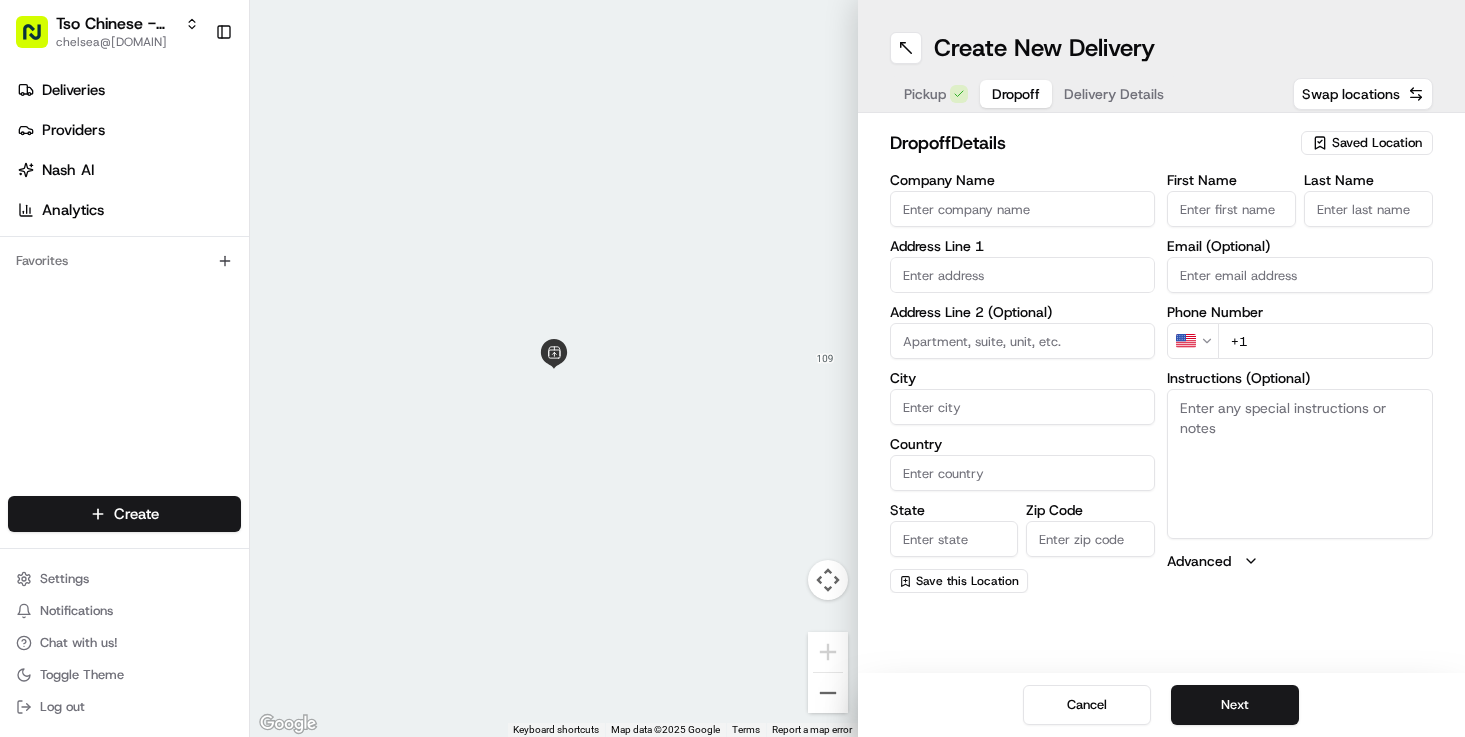 click on "Company Name" at bounding box center (1023, 209) 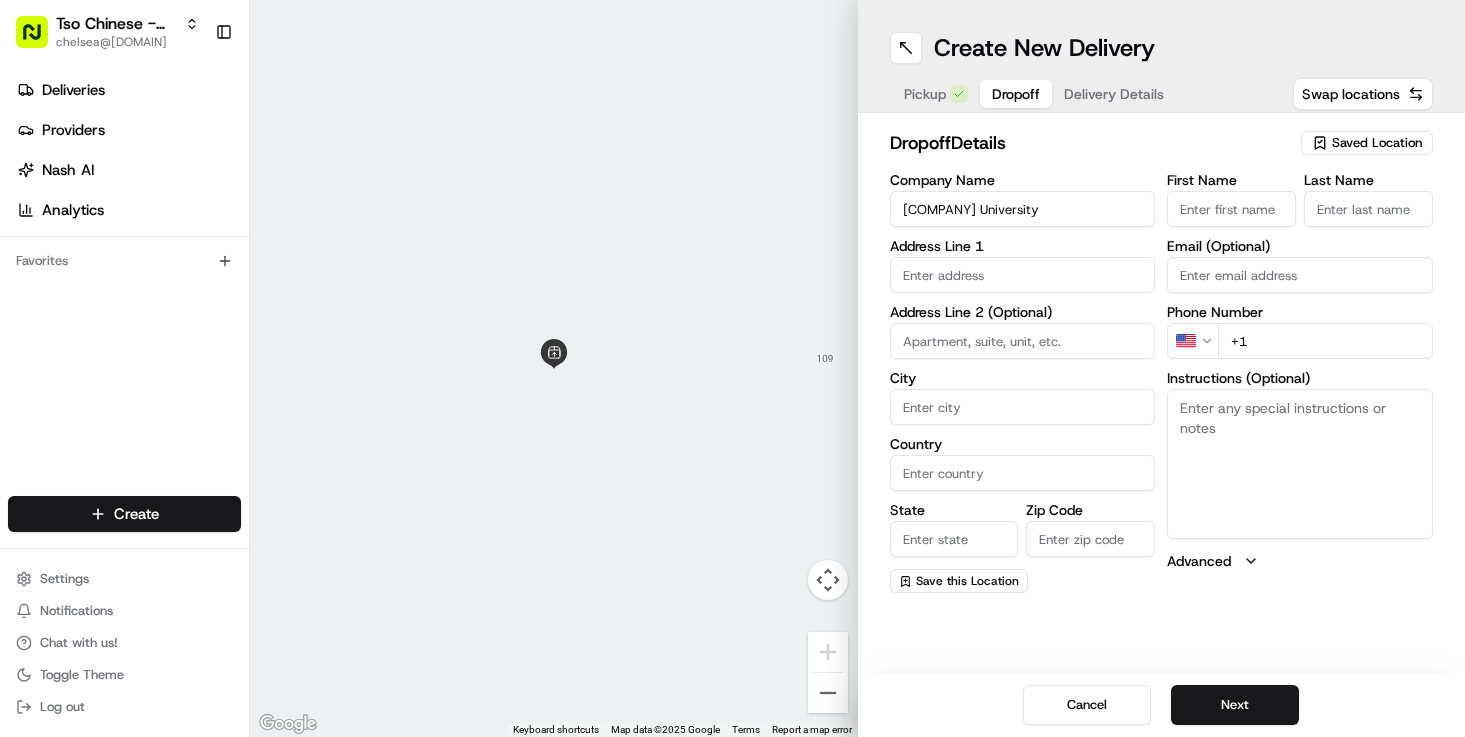 type on "[COMPANY] University" 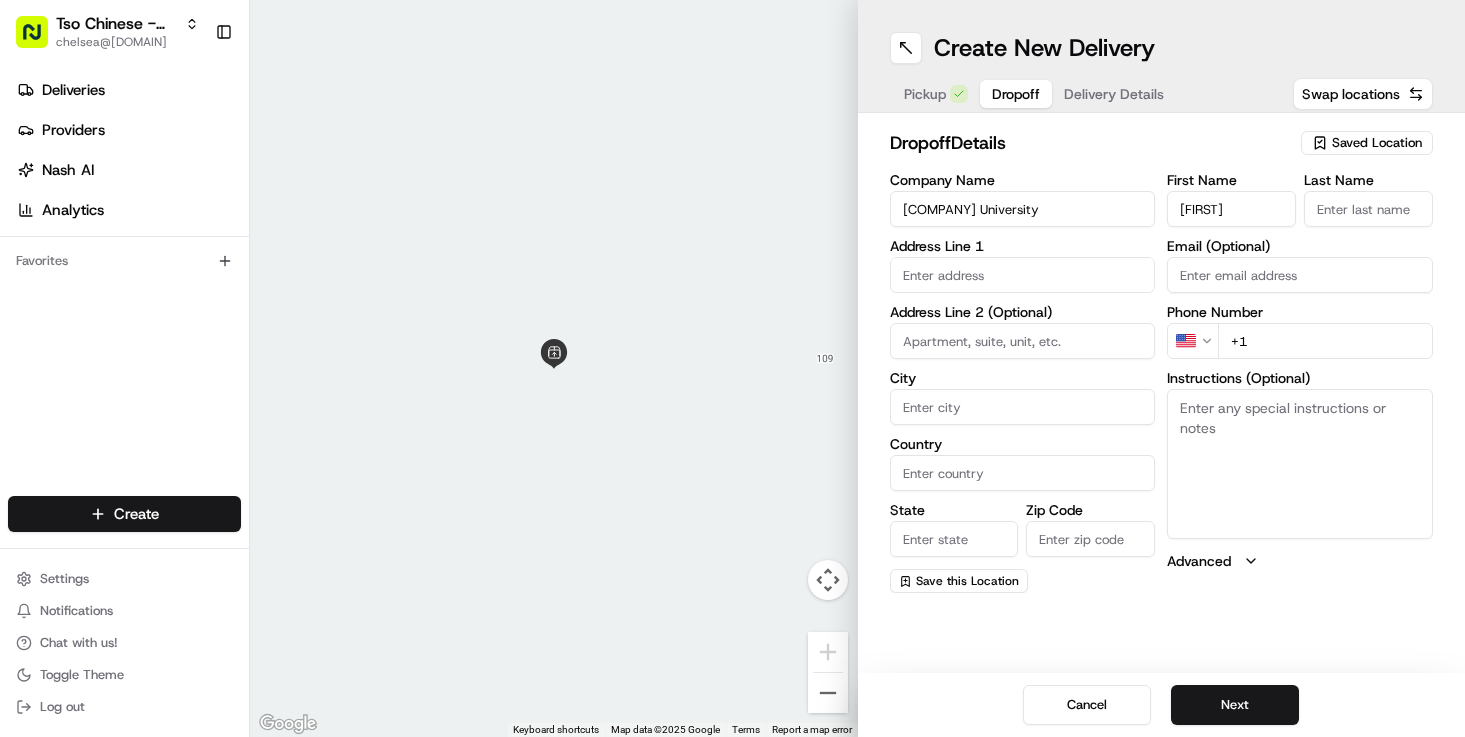 type on "[FIRST]" 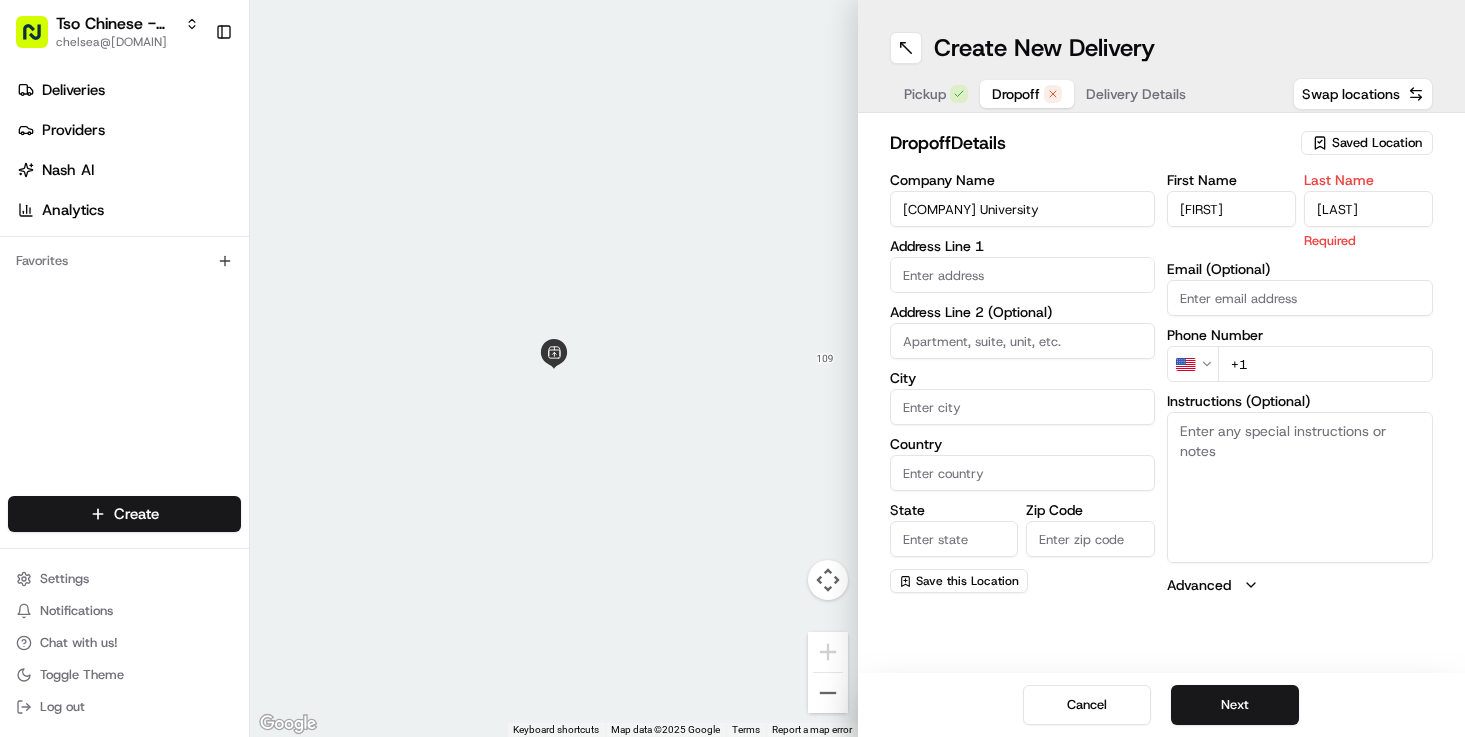 type on "[LAST]" 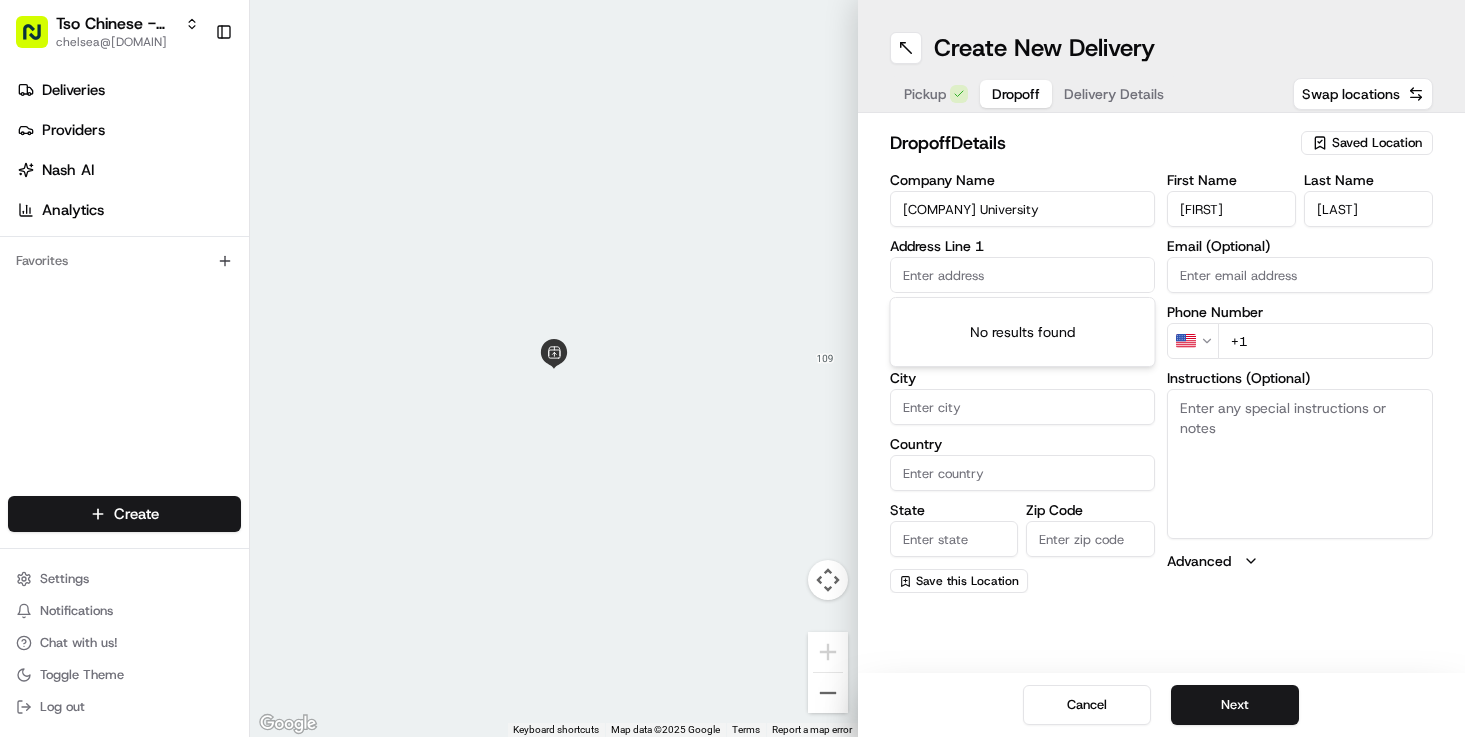 click at bounding box center [1023, 275] 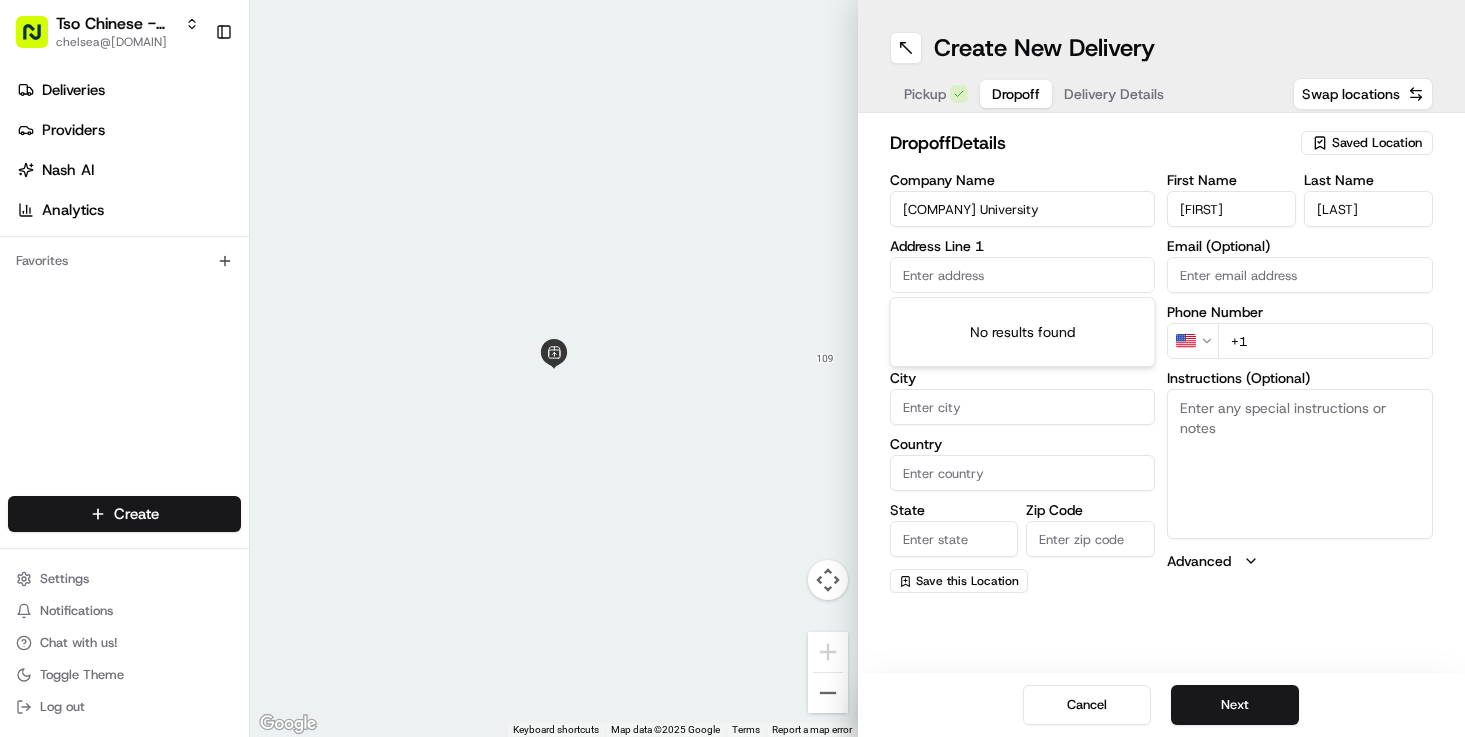 paste on "[NUMBER] Bobcat Way" 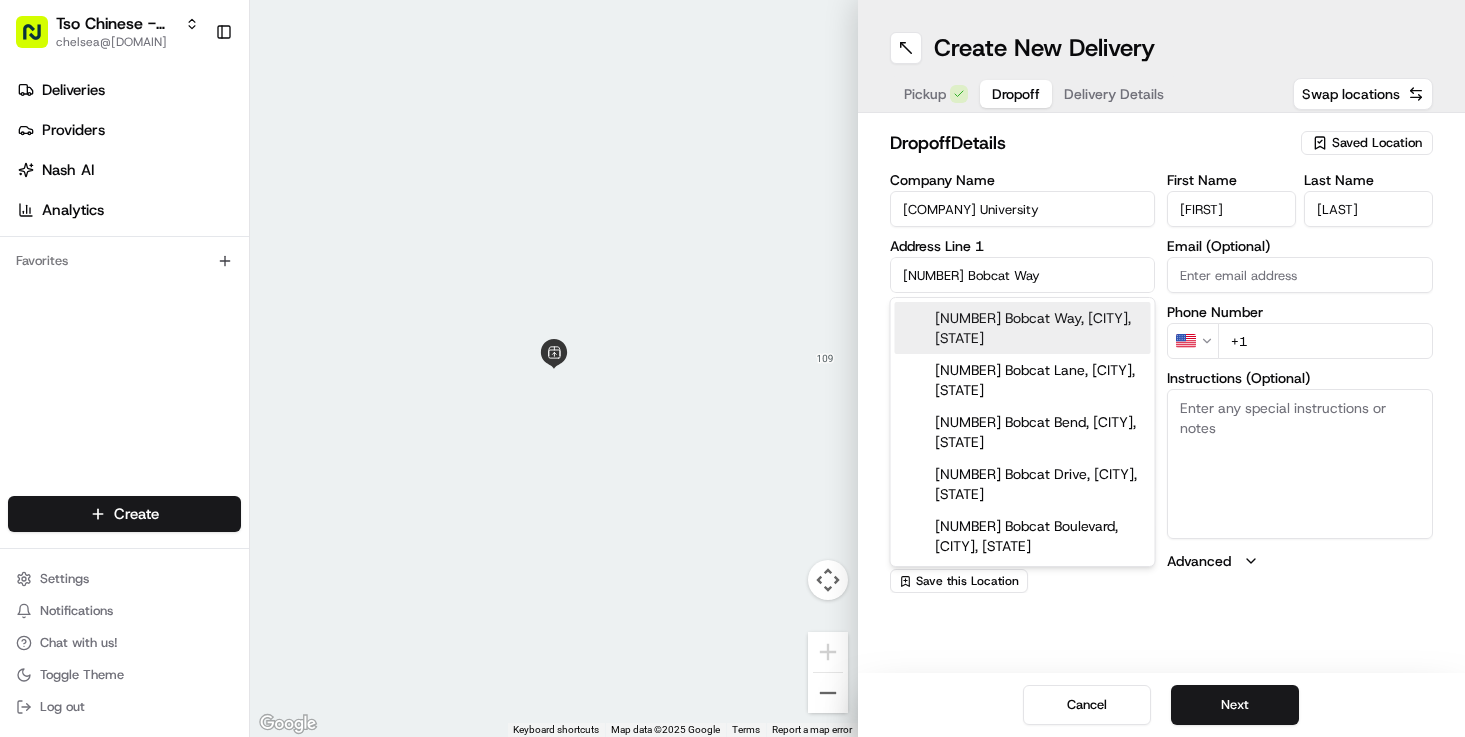 click on "[NUMBER] Bobcat Way, [CITY], [STATE]" at bounding box center [1023, 328] 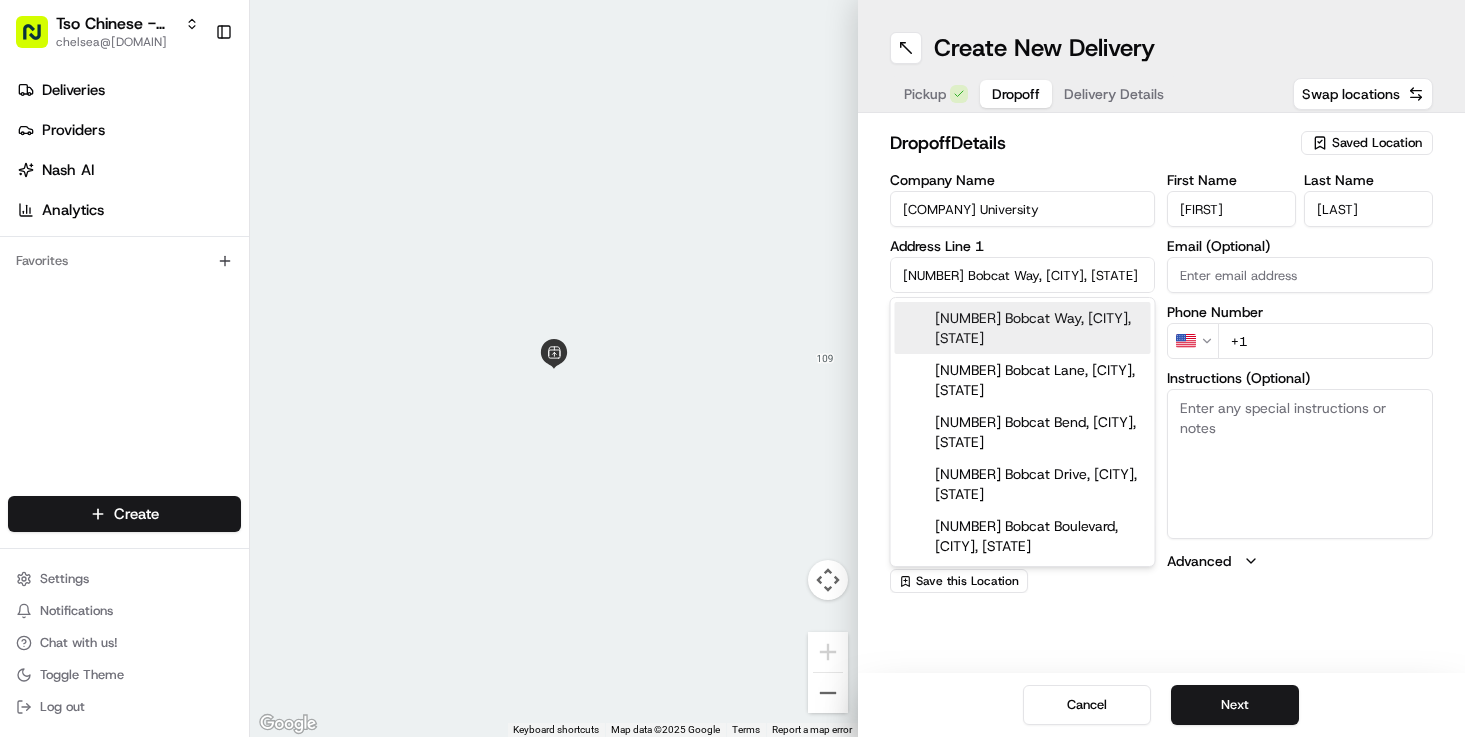 type on "[NUMBER] Bobcat Way" 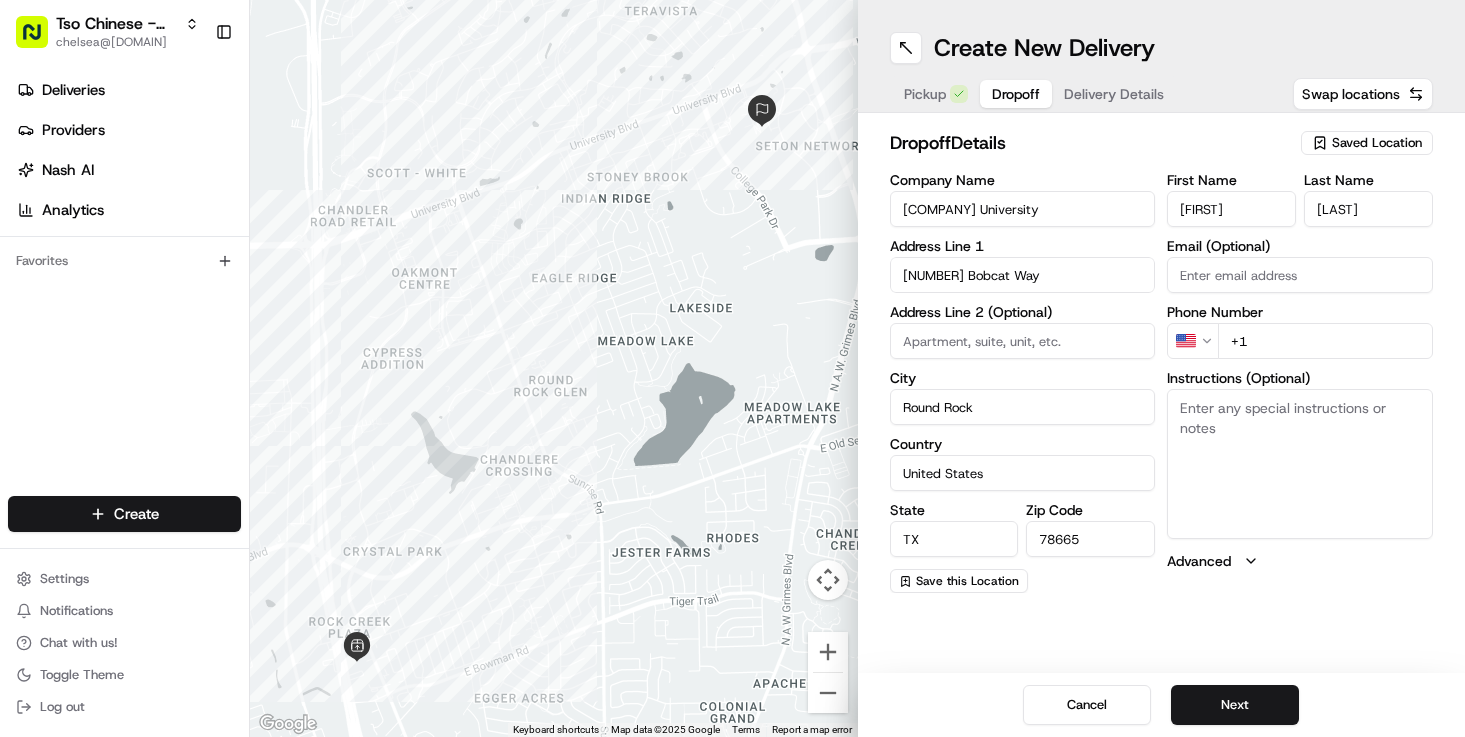 paste on "Willow Hall 253" 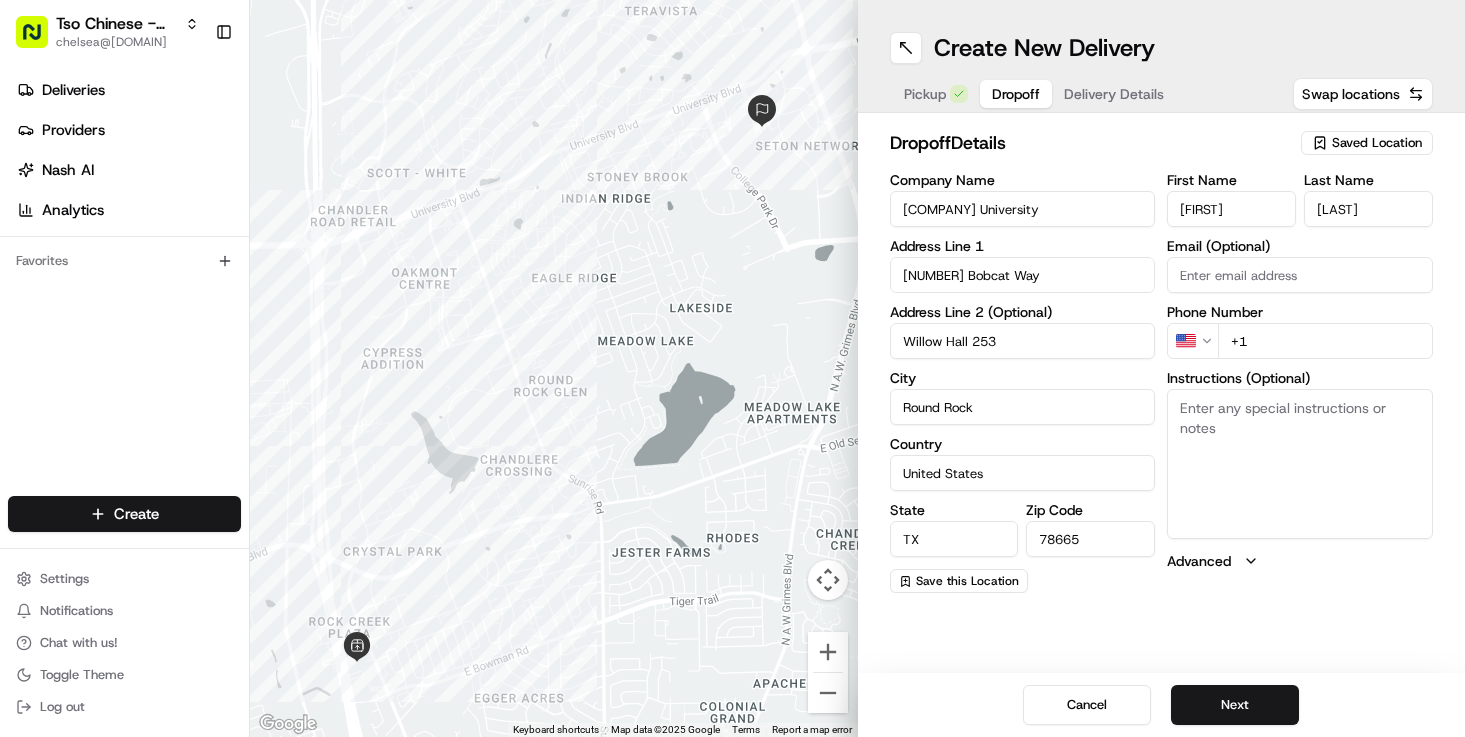 type on "Willow Hall 253" 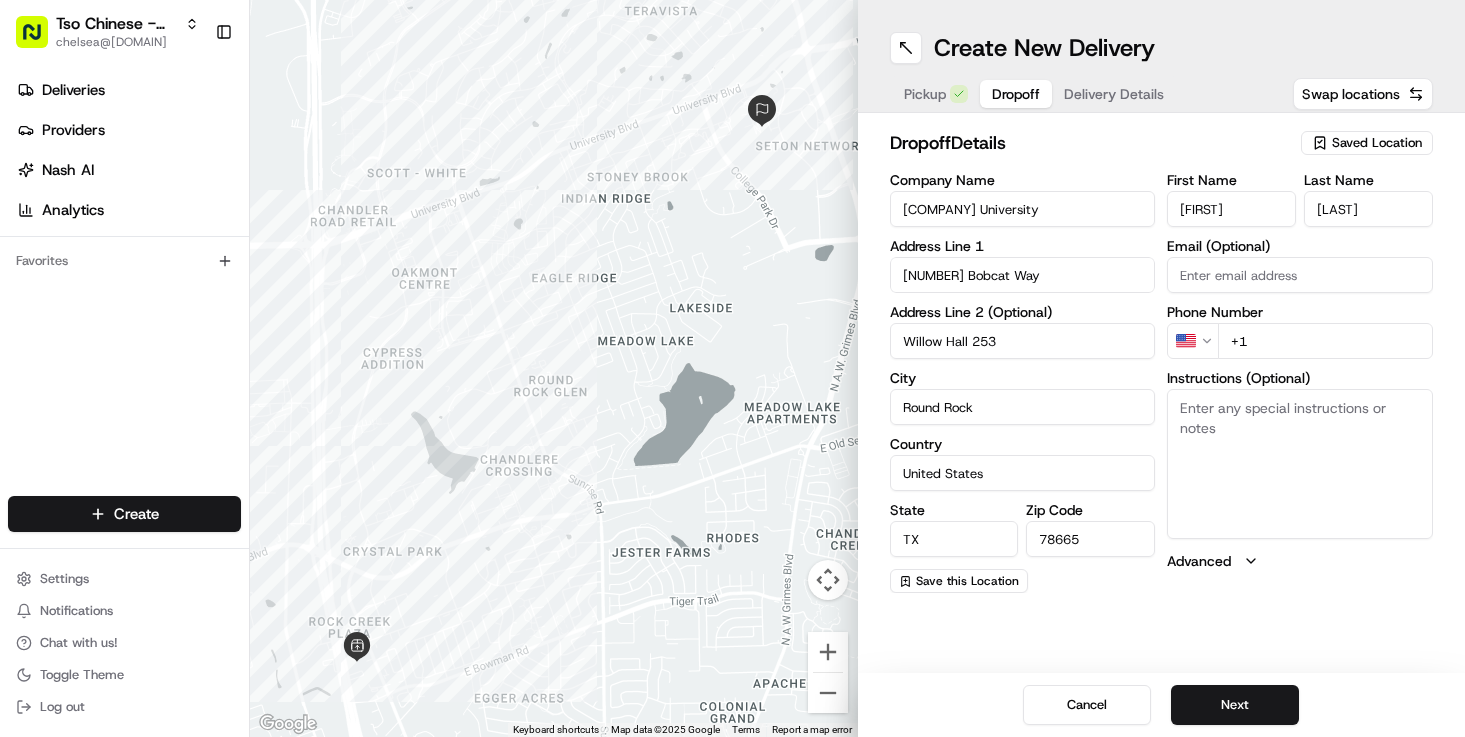 click on "dropoff Details Saved Location Company Name [COMPANY] University Address Line 1 [NUMBER] Bobcat Way Address Line 2 (Optional) Willow Hall 253 City Round Rock Country United States State TX Zip Code 78665 Save this Location First Name [FIRST] Last Name [LAST] Email (Optional) Phone Number US +1 Instructions (Optional) Advanced" at bounding box center [1162, 361] 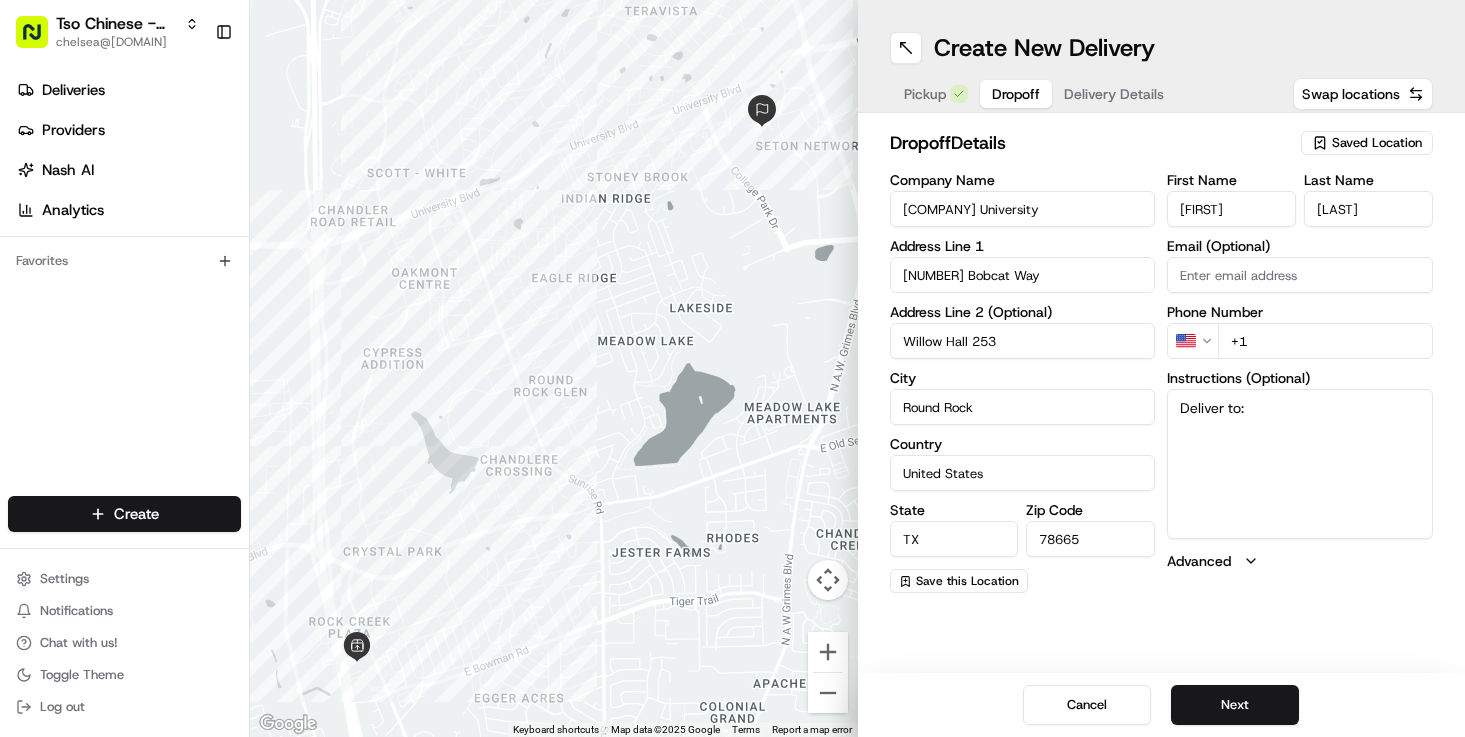 paste on "Willow Hall 253" 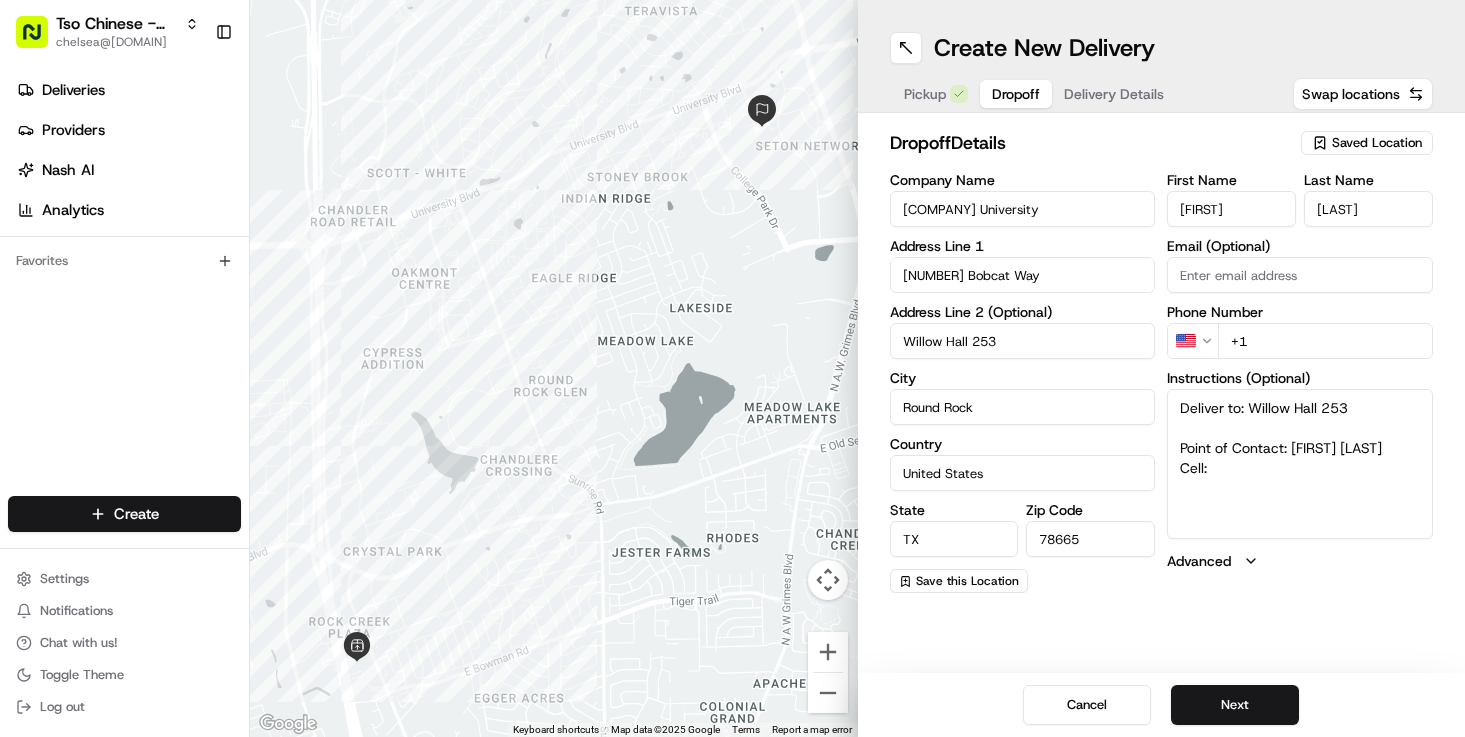 paste on "[PHONE]" 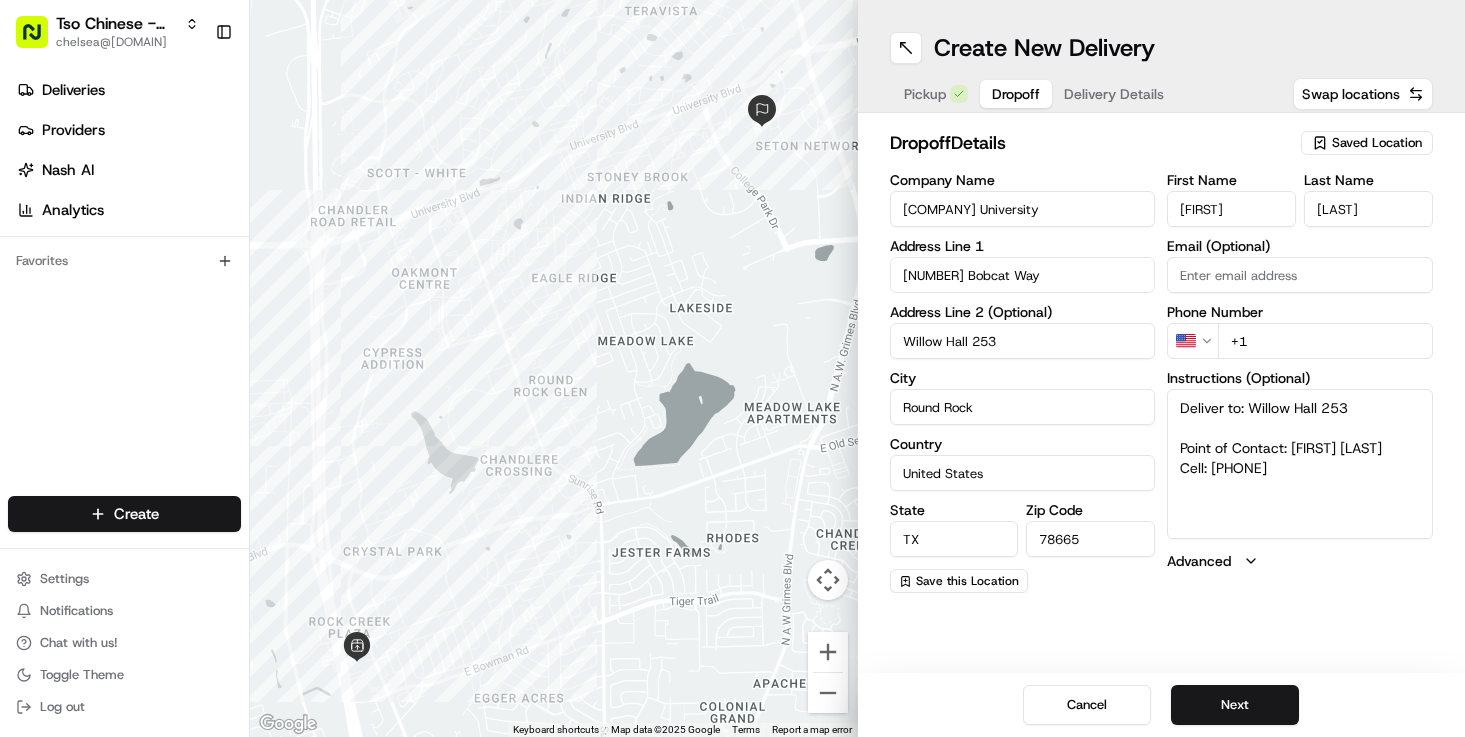 click on "Deliver to: Willow Hall 253
Point of Contact: [FIRST] [LAST]
Cell: [PHONE]" at bounding box center [1300, 464] 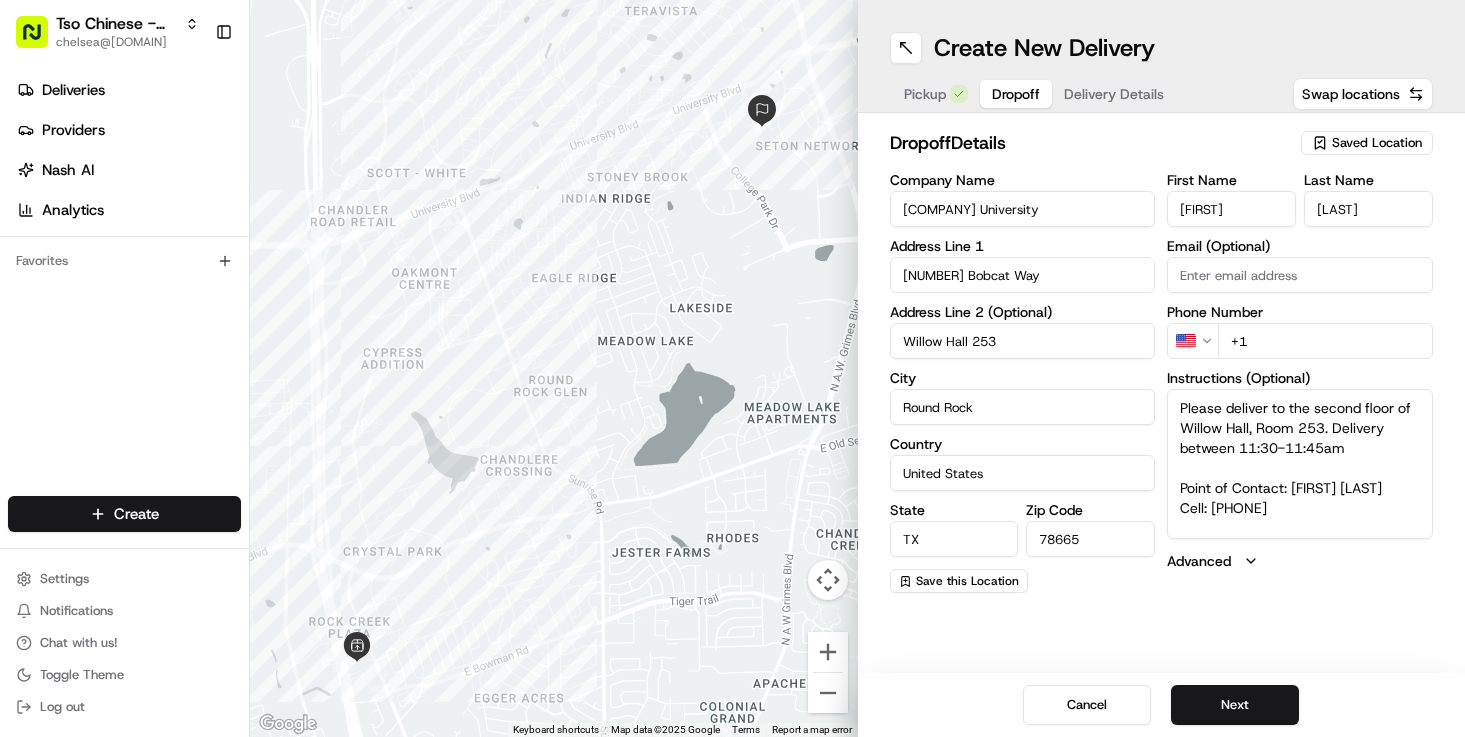 type on "Please deliver to the second floor of Willow Hall, Room 253. Delivery between 11:30-11:45am
Point of Contact: [FIRST] [LAST]
Cell: [PHONE]" 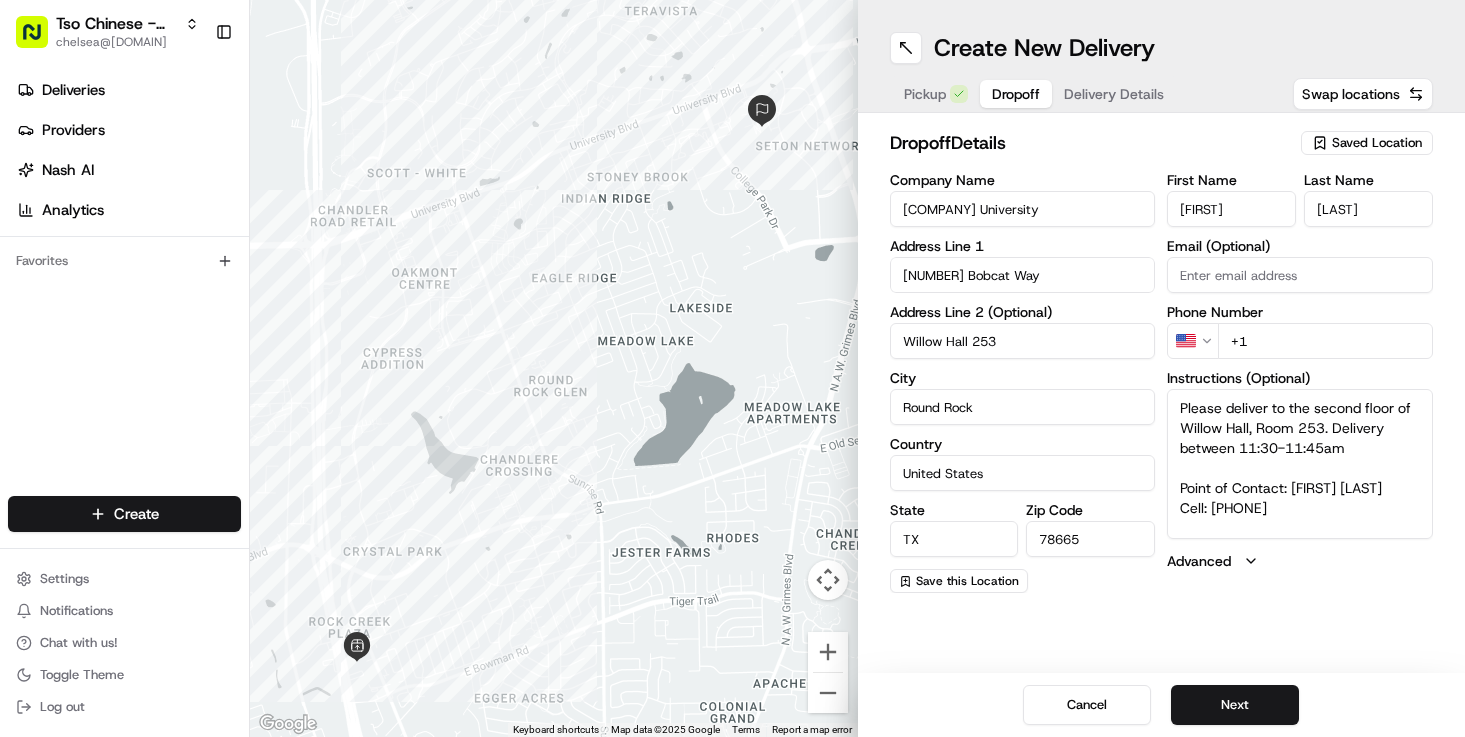 click on "Email (Optional)" at bounding box center [1300, 275] 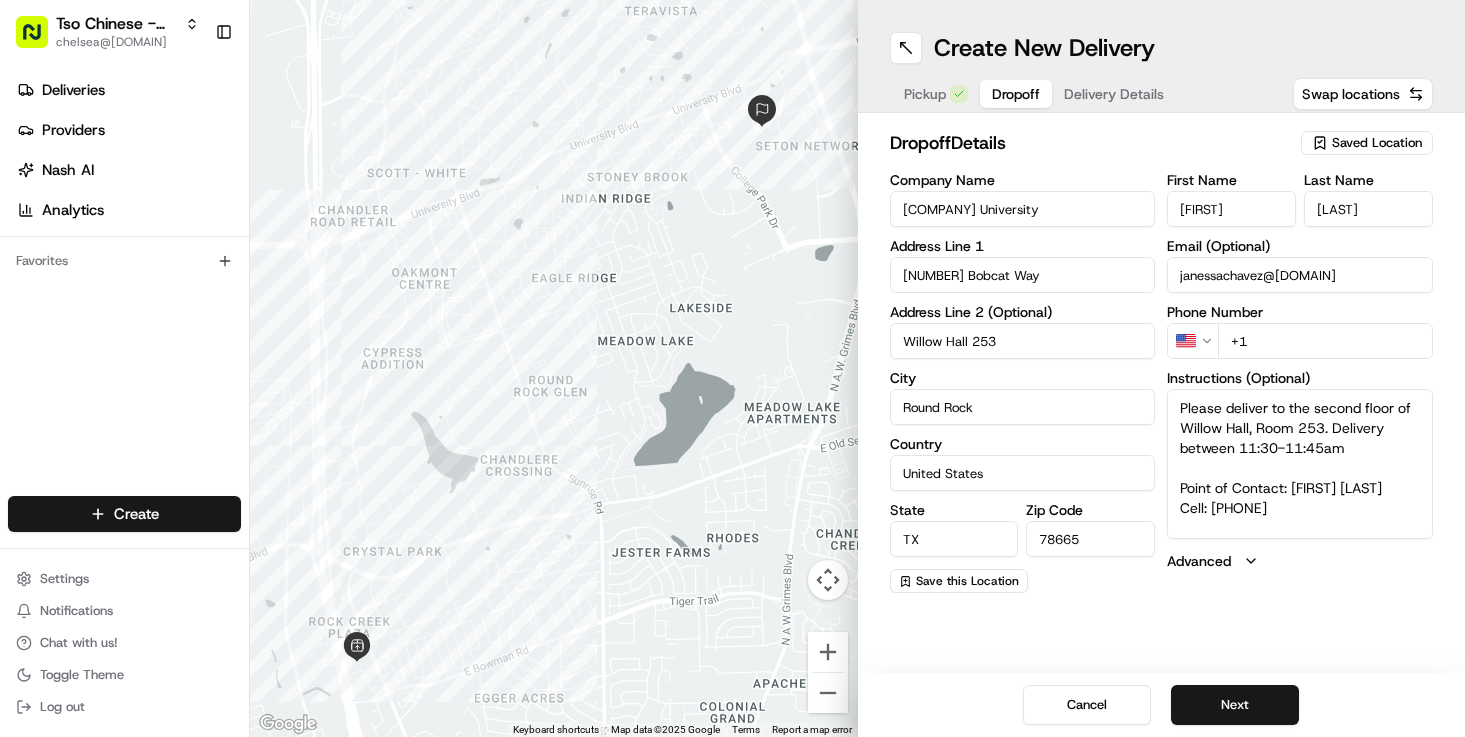 type on "janessachavez@[DOMAIN]" 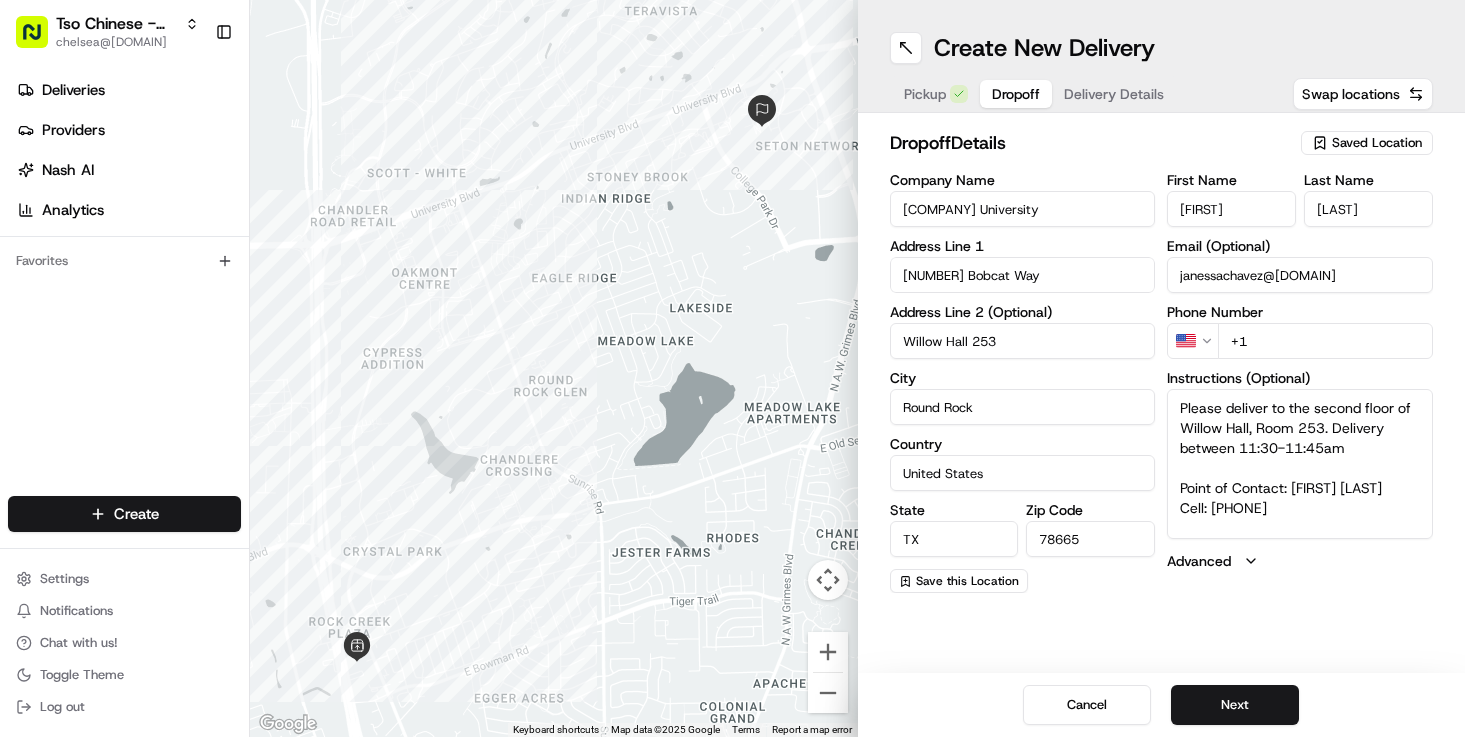 click on "Create New Delivery Pickup Dropoff Delivery Details Swap locations dropoff Details Saved Location Company Name [COMPANY] University Address Line 1 [NUMBER] Bobcat Way Address Line 2 (Optional) Willow Hall 253 City Round Rock Country United States State TX Zip Code 78665 Save this Location First Name [FIRST] Last Name [LAST] Email (Optional) janessachavez@[DOMAIN] Phone Number US +1 Instructions (Optional) Please deliver to the second floor of Willow Hall, Room 253. Delivery between 11:30-11:45am
Point of Contact: [FIRST] [LAST]
Cell: [PHONE] Advanced Cancel Next" at bounding box center (1162, 368) 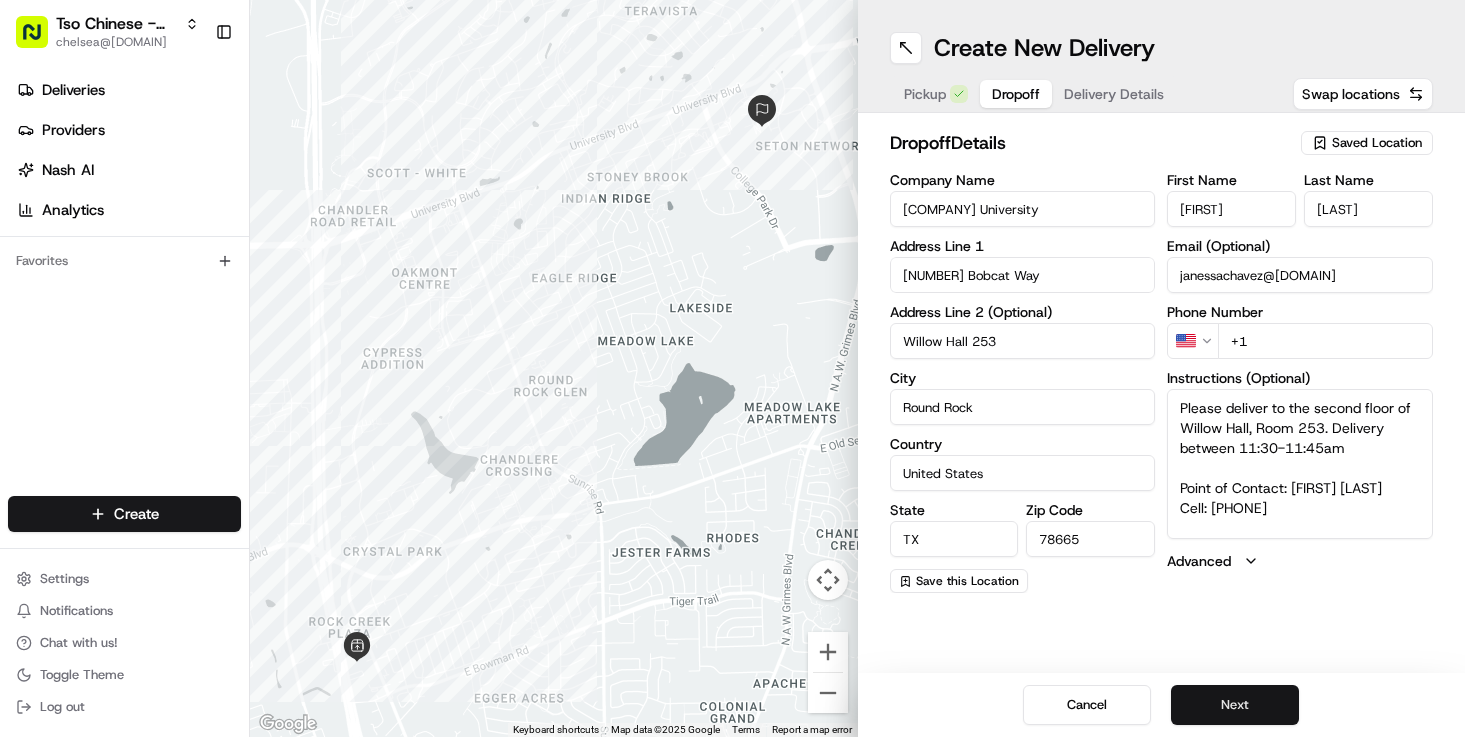 click on "Next" at bounding box center [1235, 705] 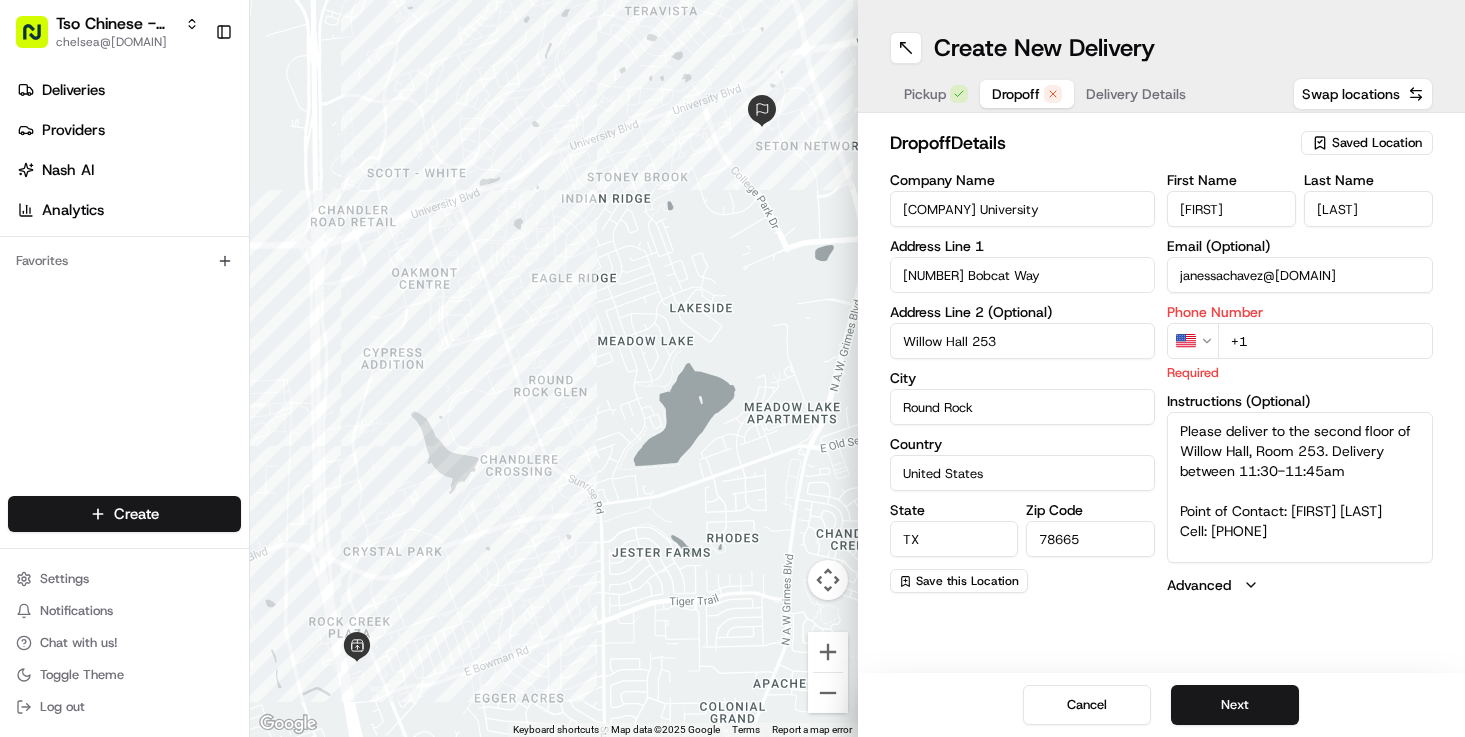 drag, startPoint x: 1319, startPoint y: 527, endPoint x: 1208, endPoint y: 530, distance: 111.040535 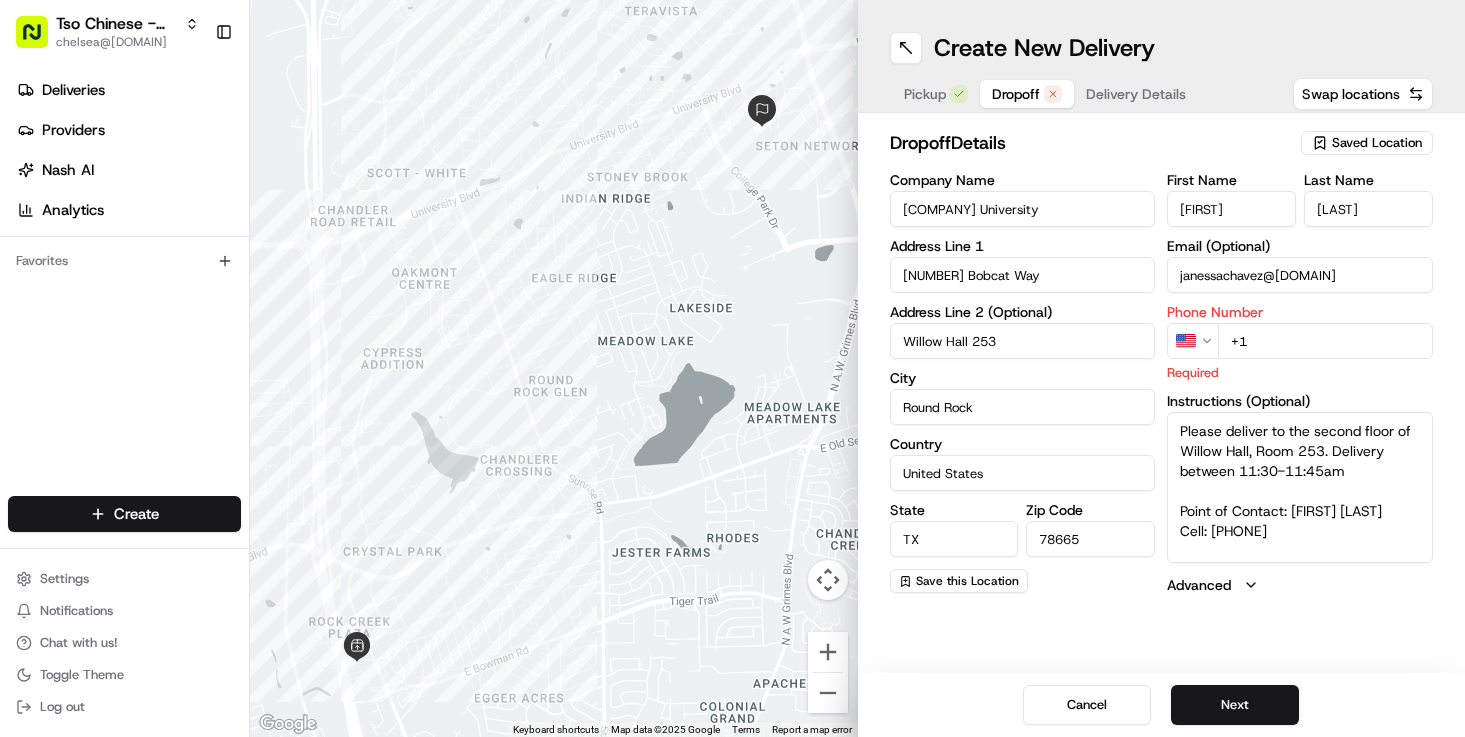 click on "Please deliver to the second floor of Willow Hall, Room 253. Delivery between 11:30-11:45am
Point of Contact: [FIRST] [LAST]
Cell: [PHONE]" at bounding box center (1300, 487) 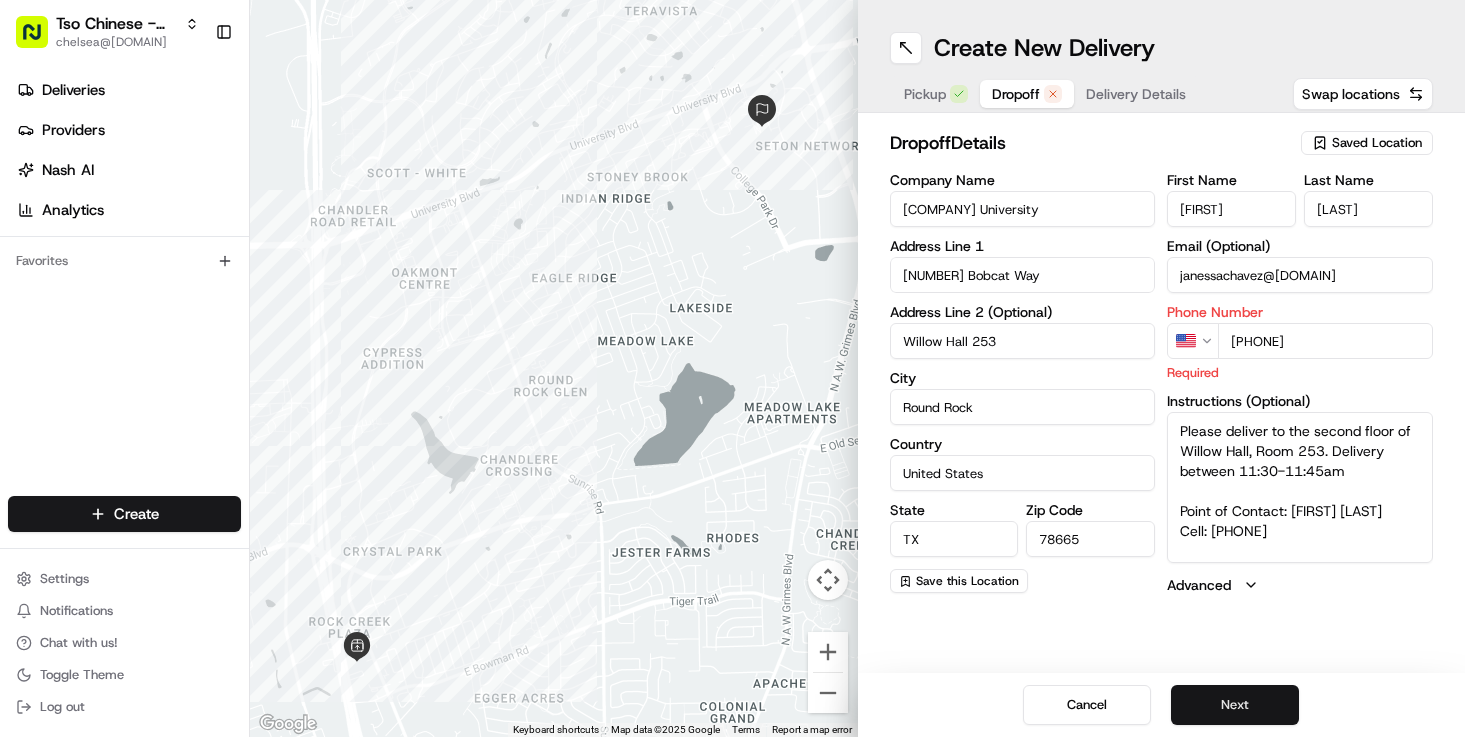 type on "[PHONE]" 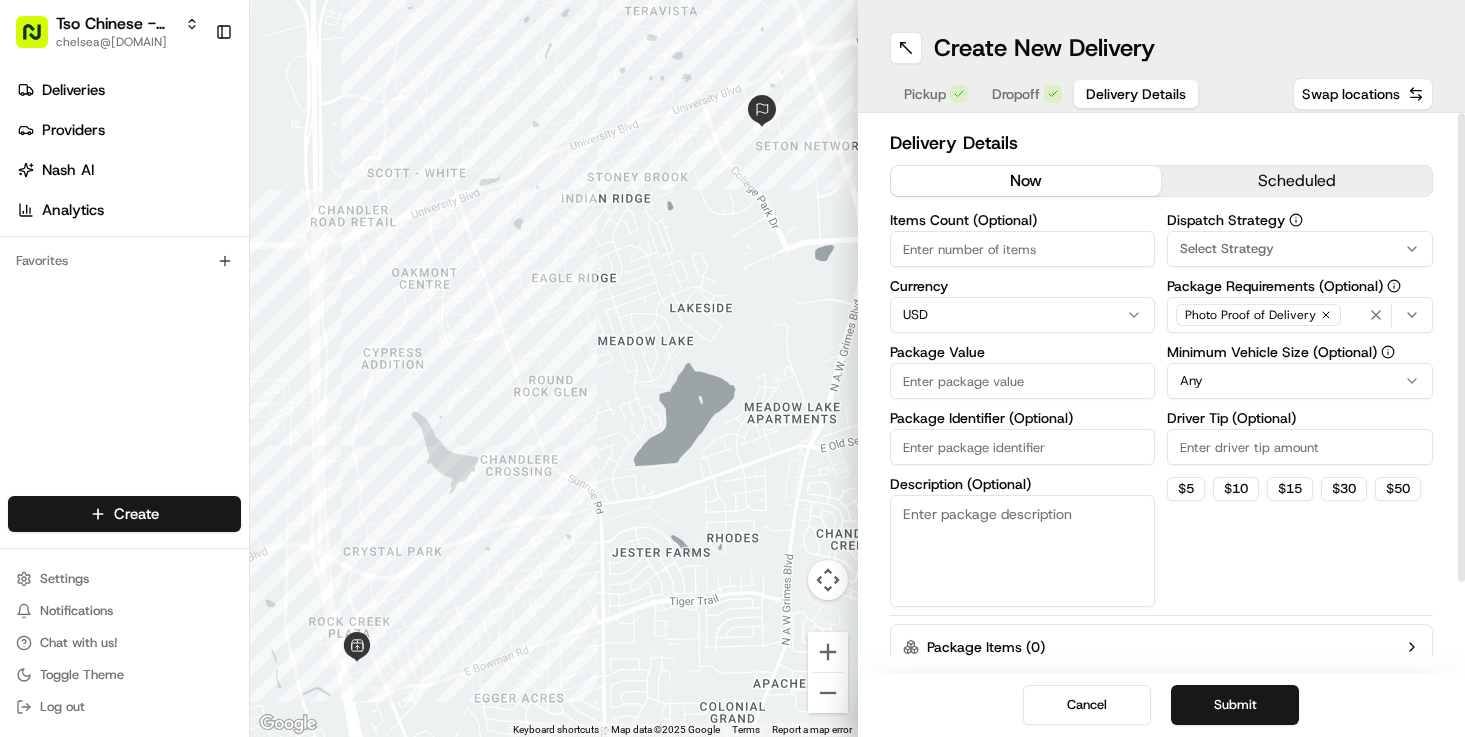 click on "scheduled" at bounding box center [1296, 181] 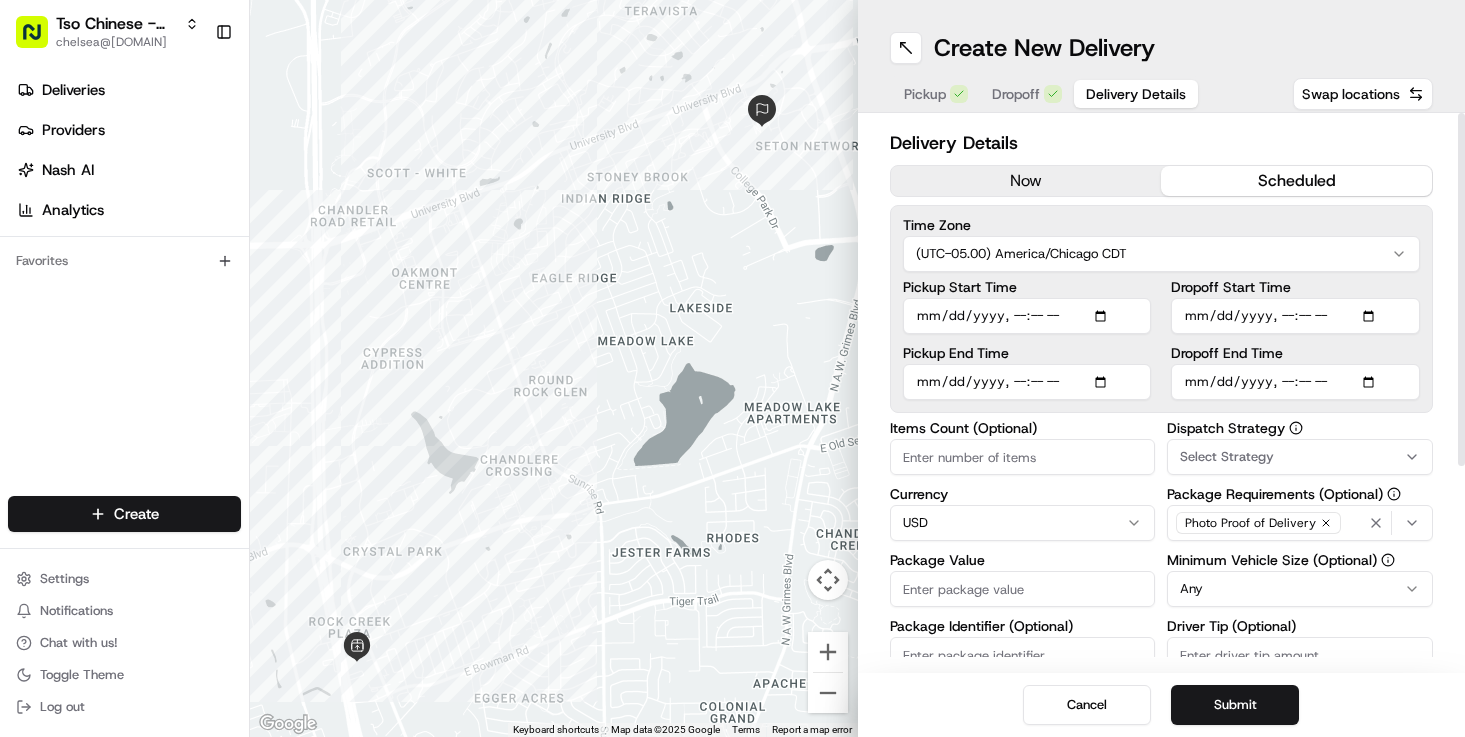 click on "Pickup Start Time" at bounding box center (1027, 316) 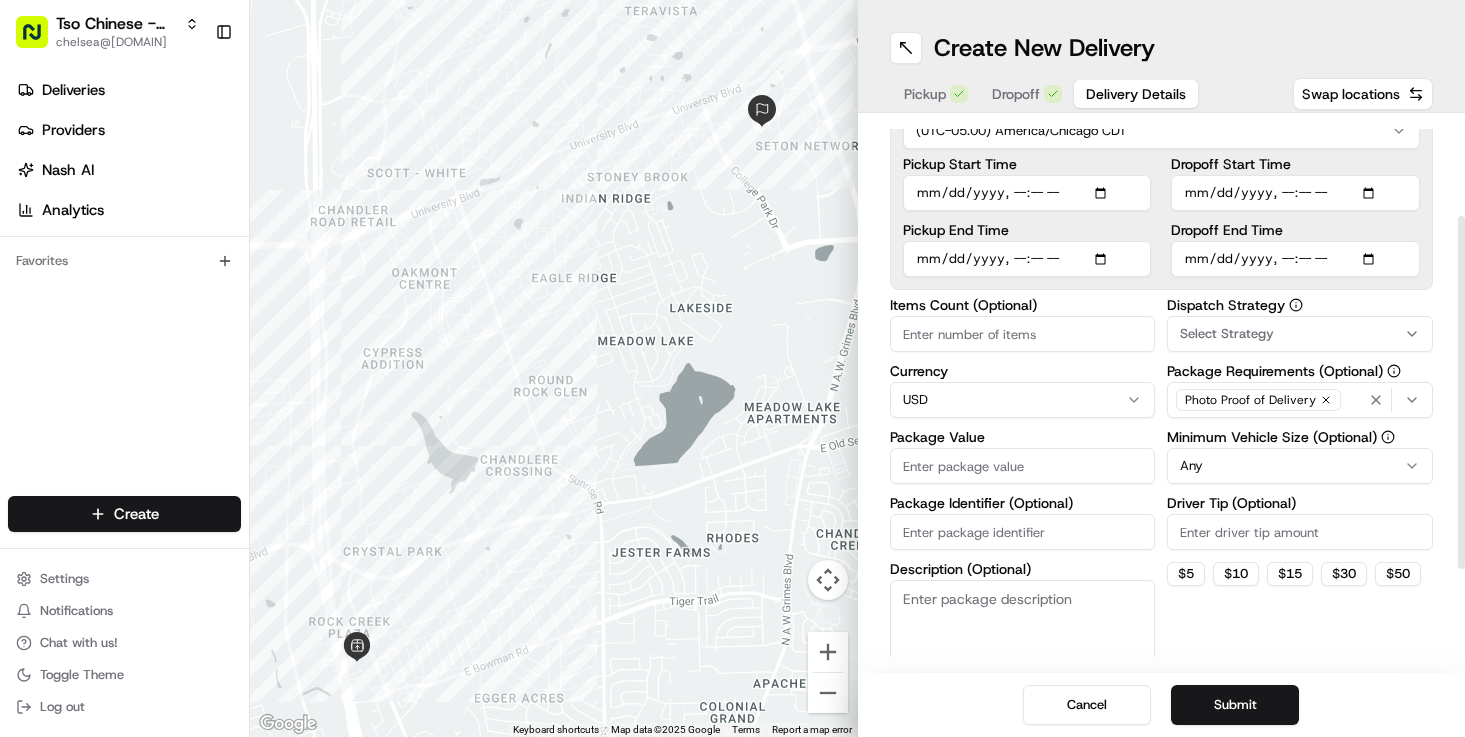 scroll, scrollTop: 173, scrollLeft: 0, axis: vertical 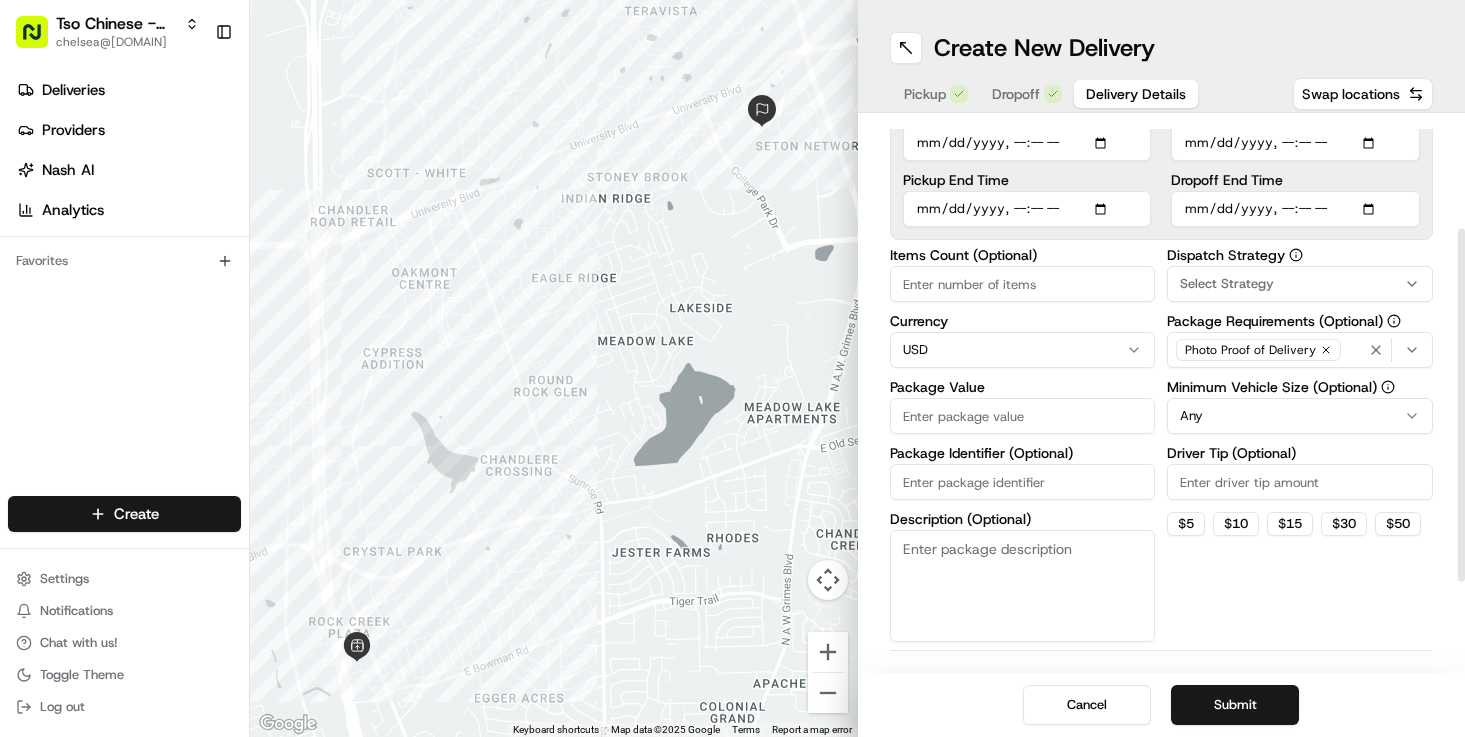 click on "Package Identifier (Optional)" at bounding box center [1023, 482] 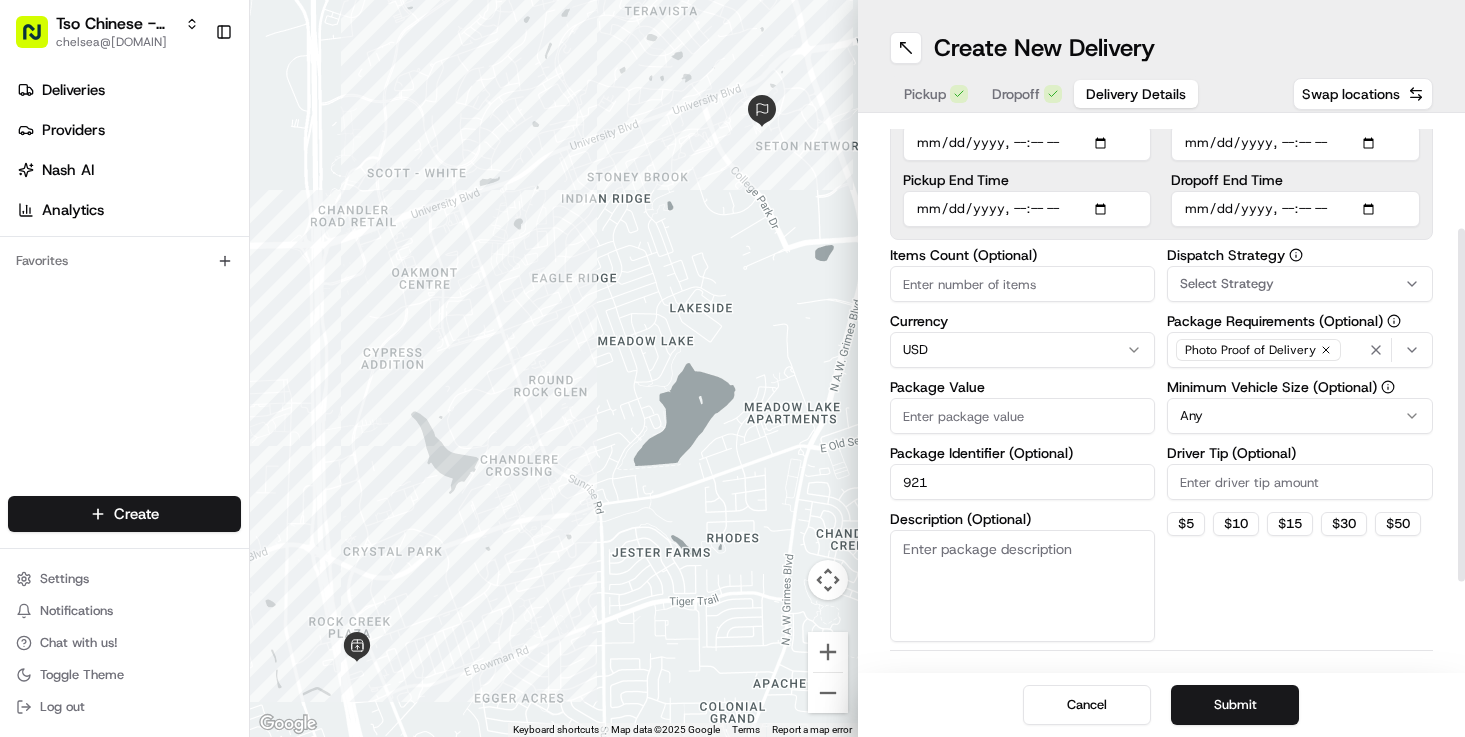 type on "921" 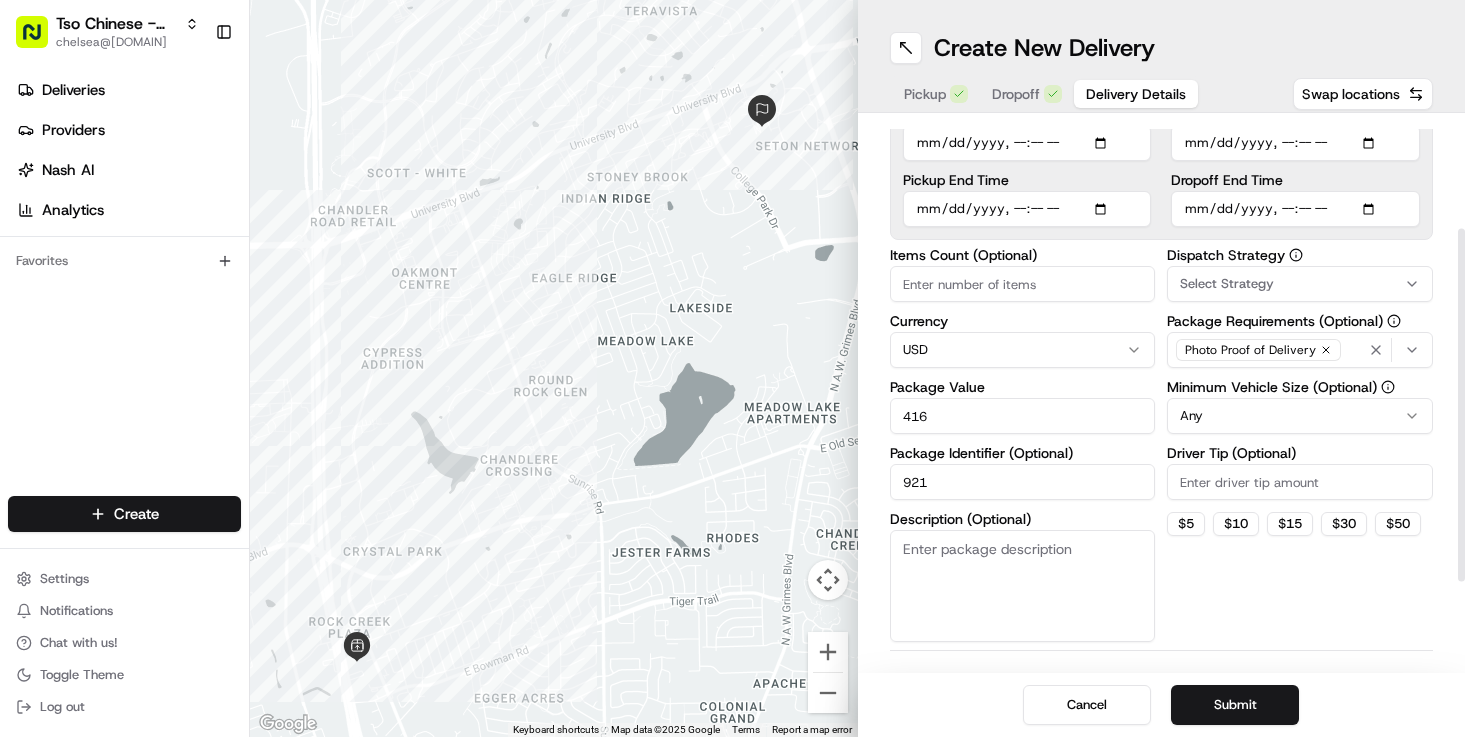 type on "416" 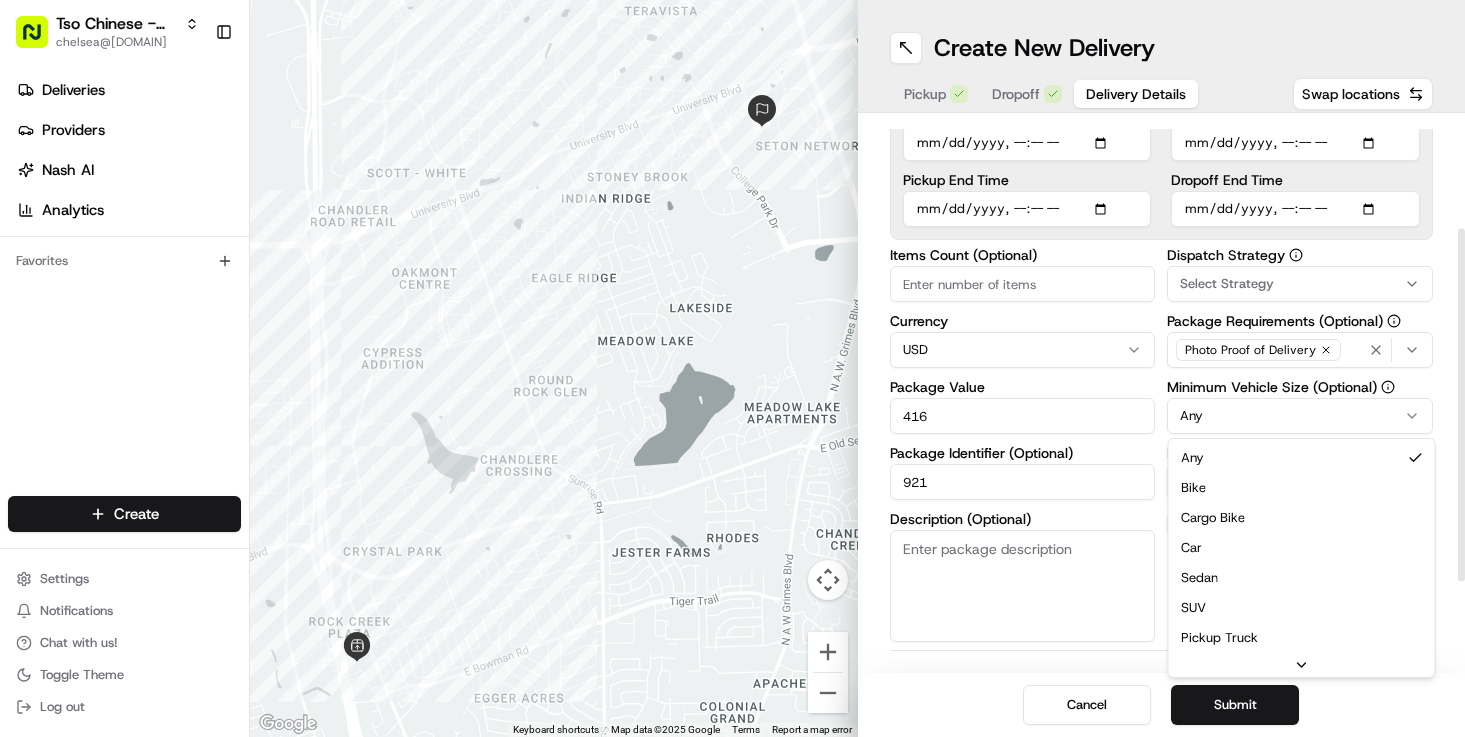 click on "Tso Chinese - Catering chelsea@[DOMAIN] Toggle Sidebar Deliveries Providers Nash AI Analytics Favorites Main Menu Members & Organization Organization Users Roles Preferences Customization Tracking Orchestration Automations Dispatch Strategy Locations Pickup Locations Dropoff Locations Billing Billing Refund Requests Integrations Notification Triggers Webhooks API Keys Request Logs Create Settings Notifications Chat with us! Toggle Theme Log out ← Move left → Move right ↑ Move up ↓ Move down + Zoom in - Zoom out Home Jump left by 75% End Jump right by 75% Page Up Jump up by 75% Page Down Jump down by 75% Keyboard shortcuts Map Data Map data ©2025 Google Map data ©2025 Google 500 m Click to toggle between metric and imperial units Terms Report a map error Create New Delivery Pickup Dropoff Delivery Details Swap locations Delivery Details now scheduled Time Zone (UTC-05.00) America/Chicago CDT Pickup Start Time Pickup End Time Dropoff Start Time Dropoff End Time Currency $" at bounding box center (732, 368) 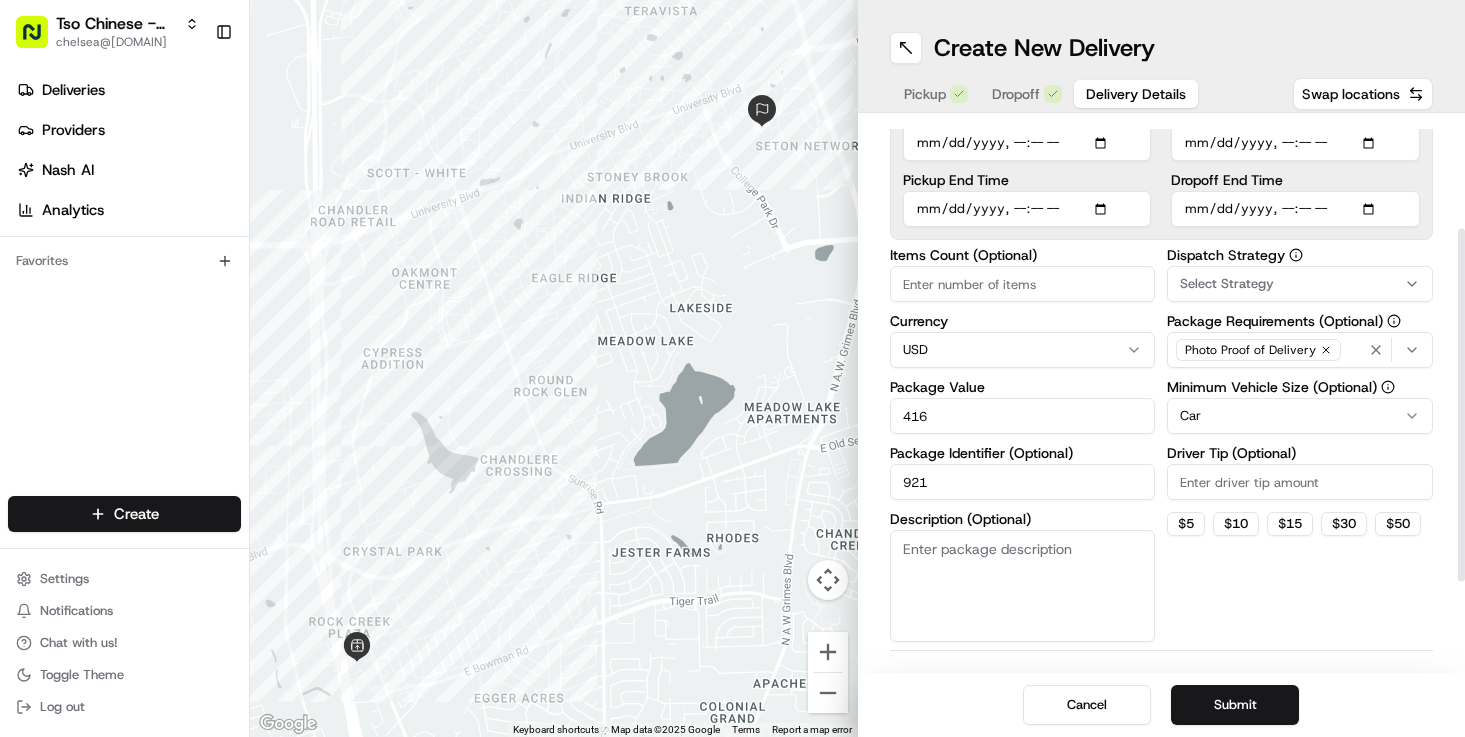click on "Driver Tip (Optional)" at bounding box center [1300, 482] 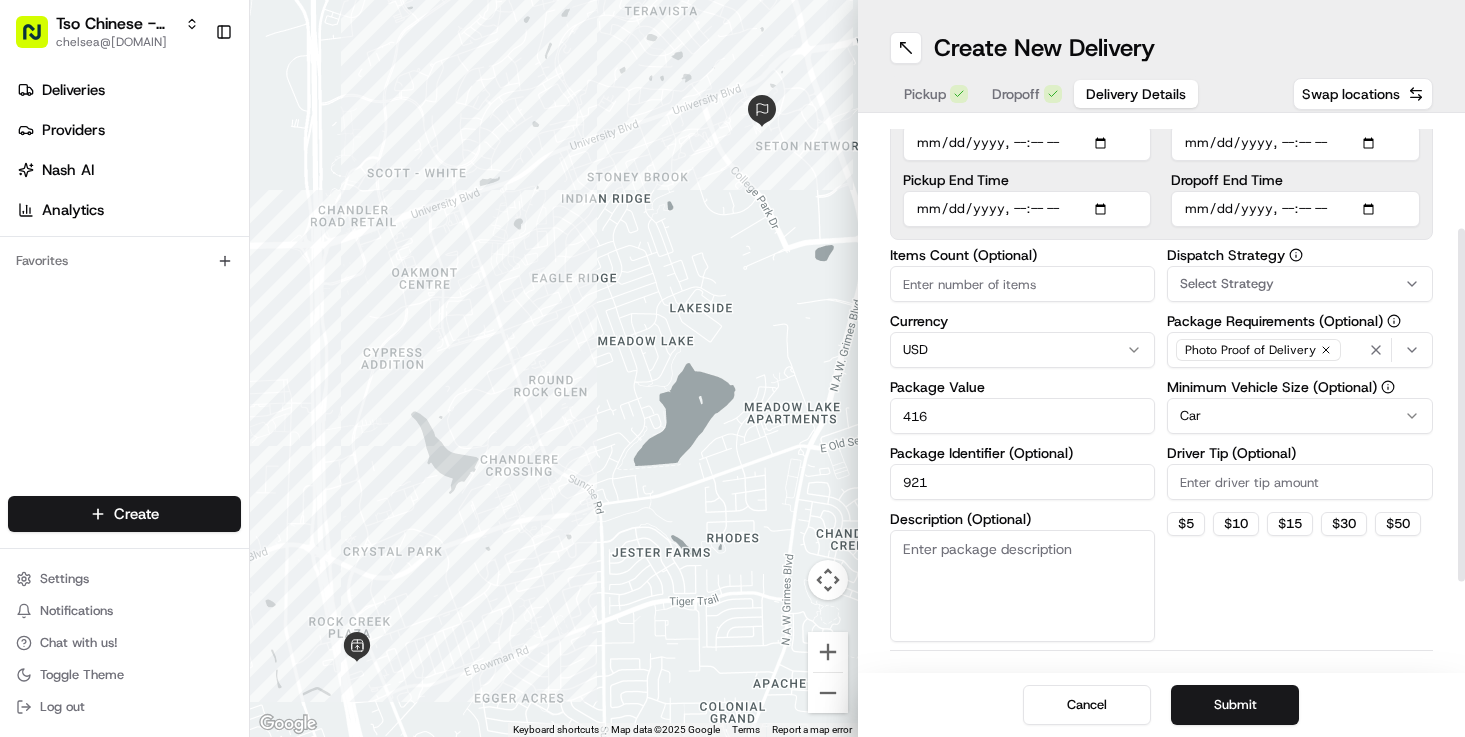 click on "Select Strategy" at bounding box center (1300, 284) 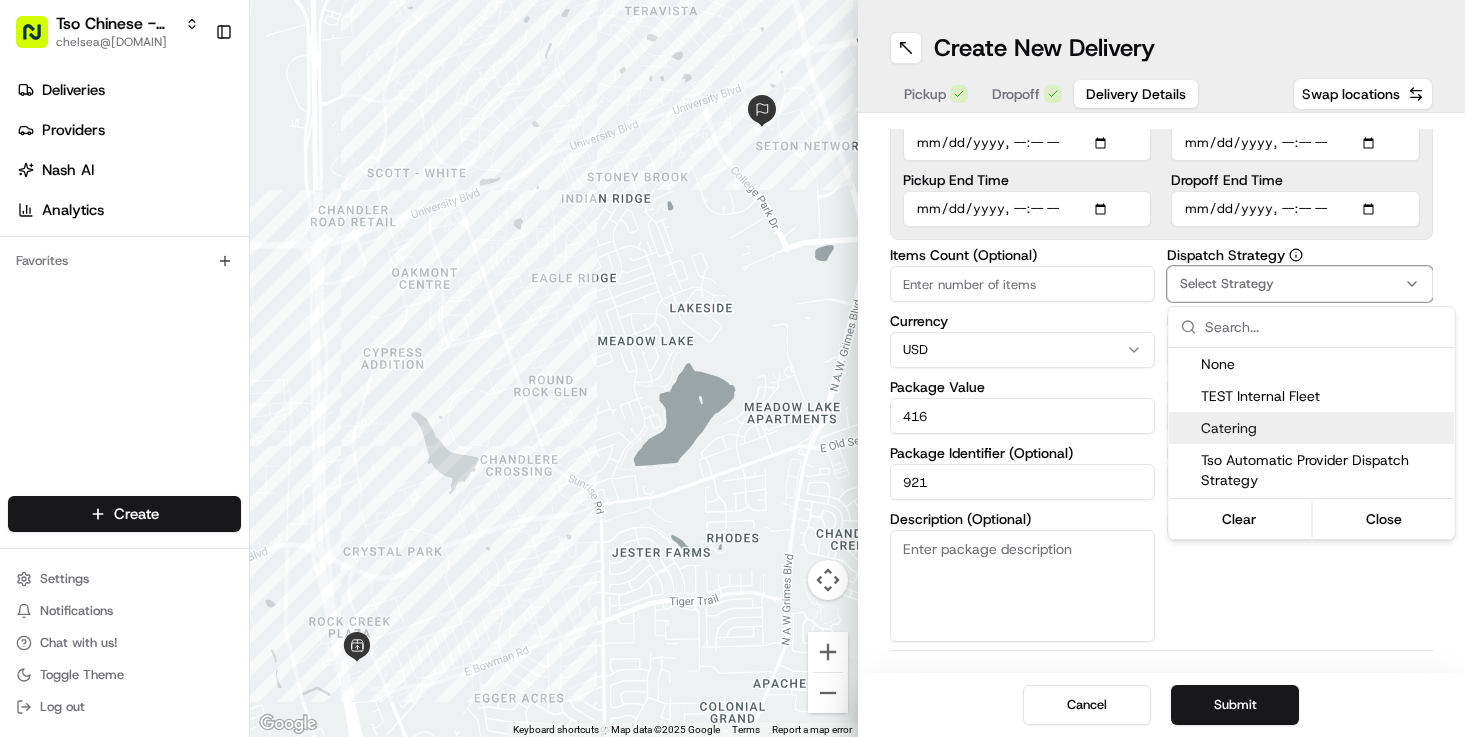 click on "Catering" at bounding box center [1324, 428] 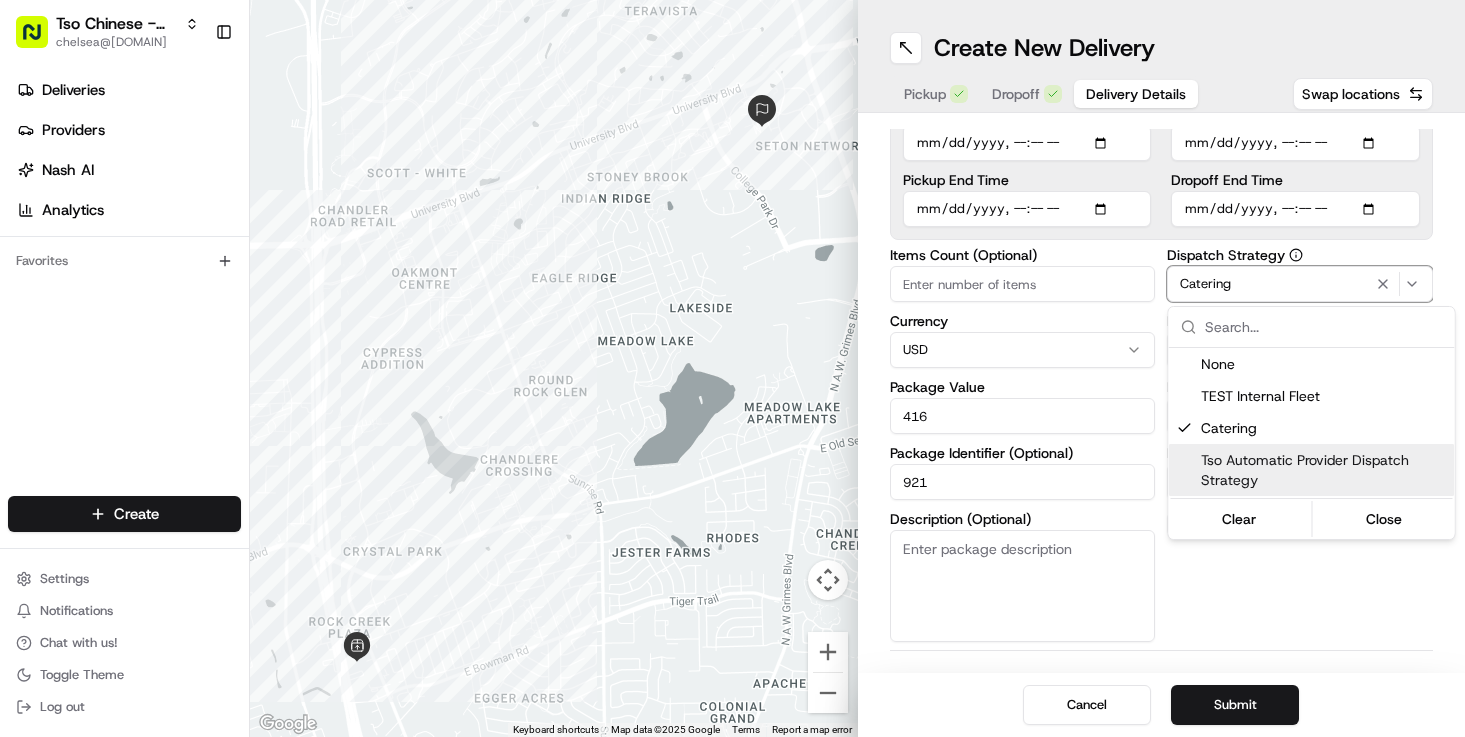 click on "Tso Chinese - Catering chelsea@[DOMAIN] Toggle Sidebar Deliveries Providers Nash AI Analytics Favorites Main Menu Members & Organization Organization Users Roles Preferences Customization Tracking Orchestration Automations Dispatch Strategy Locations Pickup Locations Dropoff Locations Billing Billing Refund Requests Integrations Notification Triggers Webhooks API Keys Request Logs Create Settings Notifications Chat with us! Toggle Theme Log out ← Move left → Move right ↑ Move up ↓ Move down + Zoom in - Zoom out Home Jump left by 75% End Jump right by 75% Page Up Jump up by 75% Page Down Jump down by 75% Keyboard shortcuts Map Data Map data ©2025 Google Map data ©2025 Google 500 m Click to toggle between metric and imperial units Terms Report a map error Create New Delivery Pickup Dropoff Delivery Details Swap locations Delivery Details now scheduled Time Zone (UTC-05.00) America/Chicago CDT Pickup Start Time Pickup End Time Dropoff Start Time Dropoff End Time Currency $" at bounding box center (732, 368) 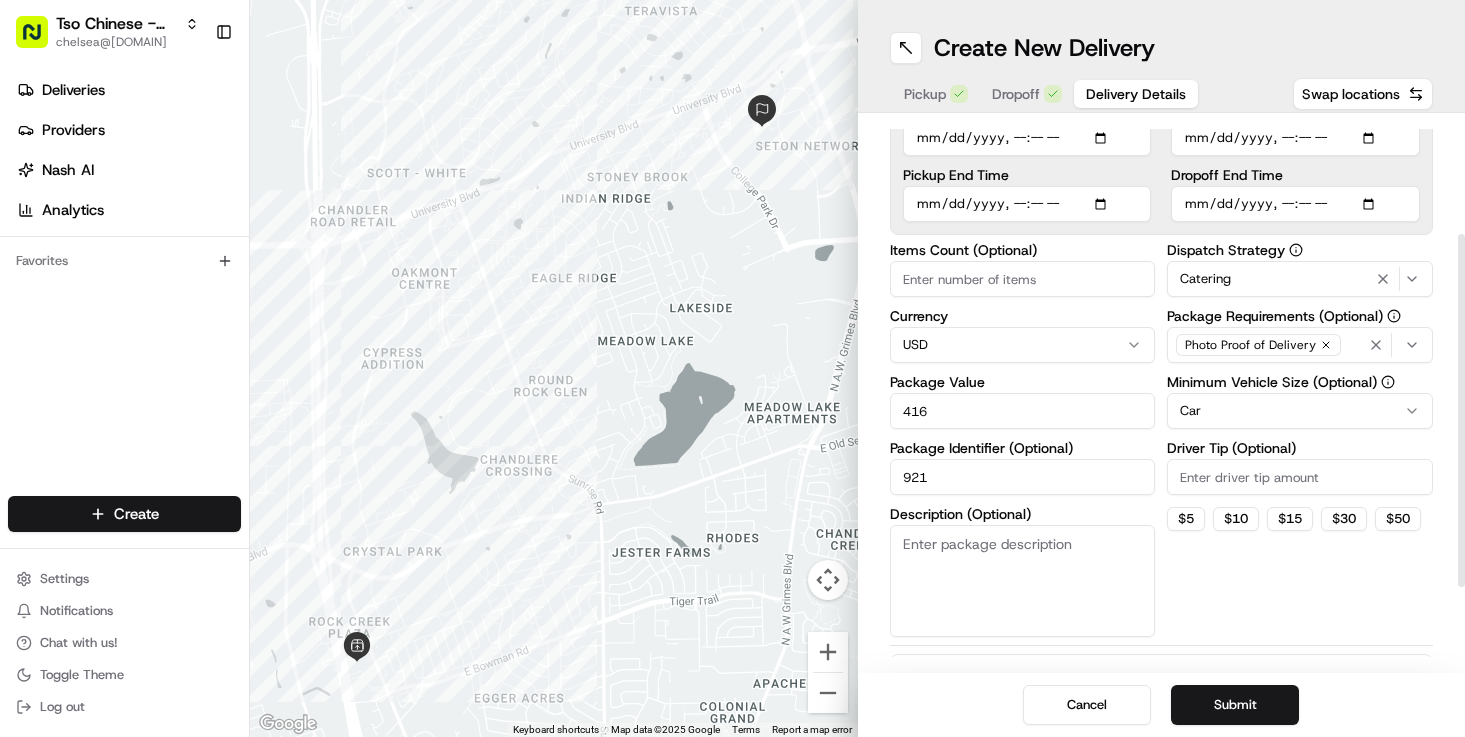scroll, scrollTop: 181, scrollLeft: 0, axis: vertical 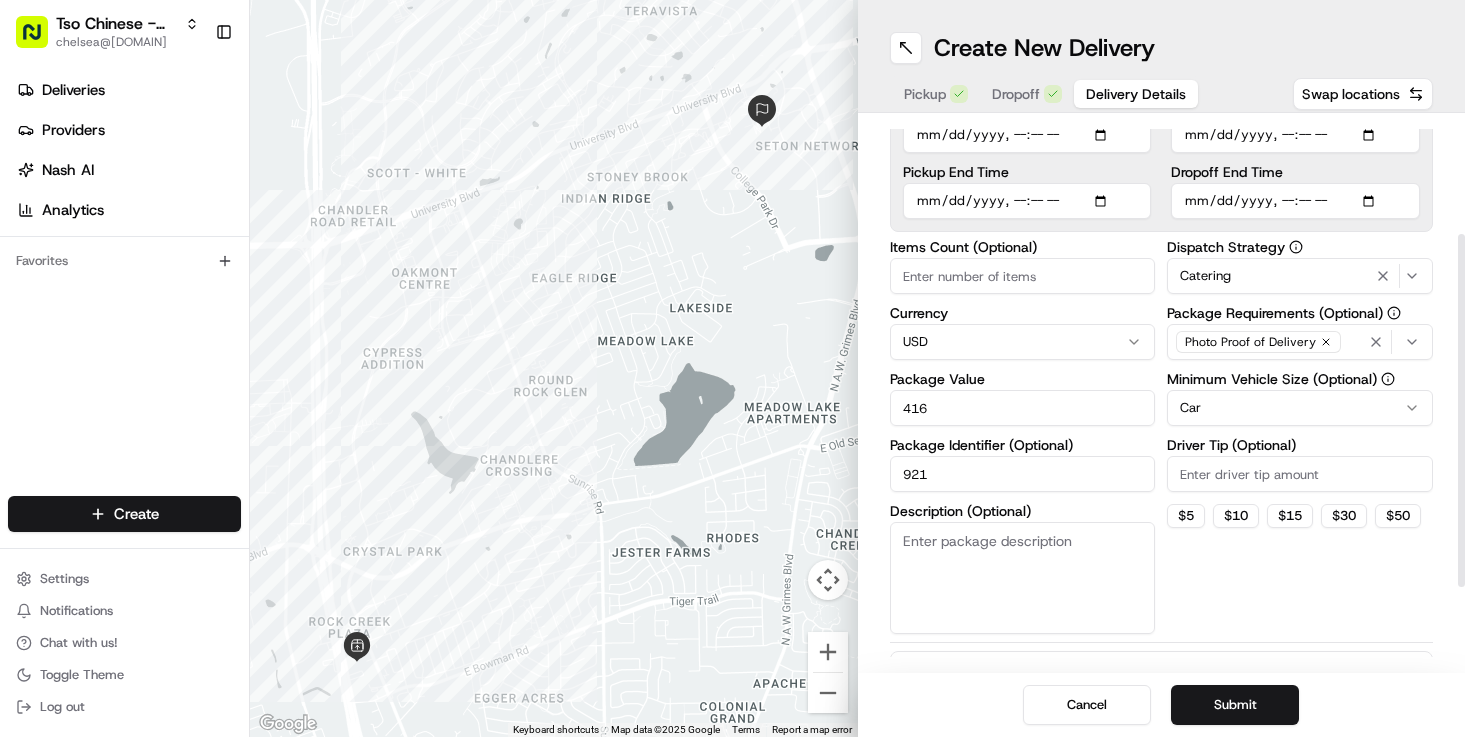 click on "Description (Optional)" at bounding box center (1023, 578) 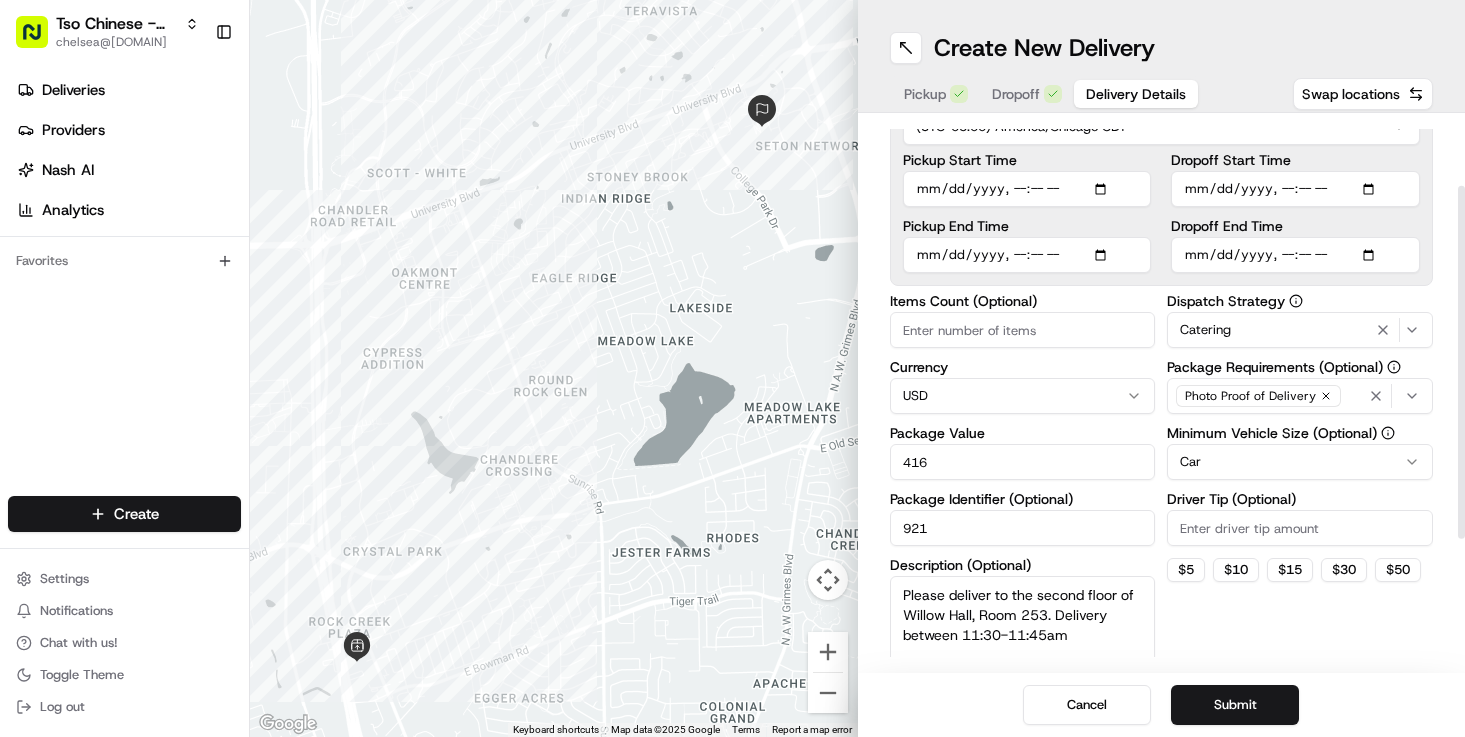 scroll, scrollTop: 95, scrollLeft: 0, axis: vertical 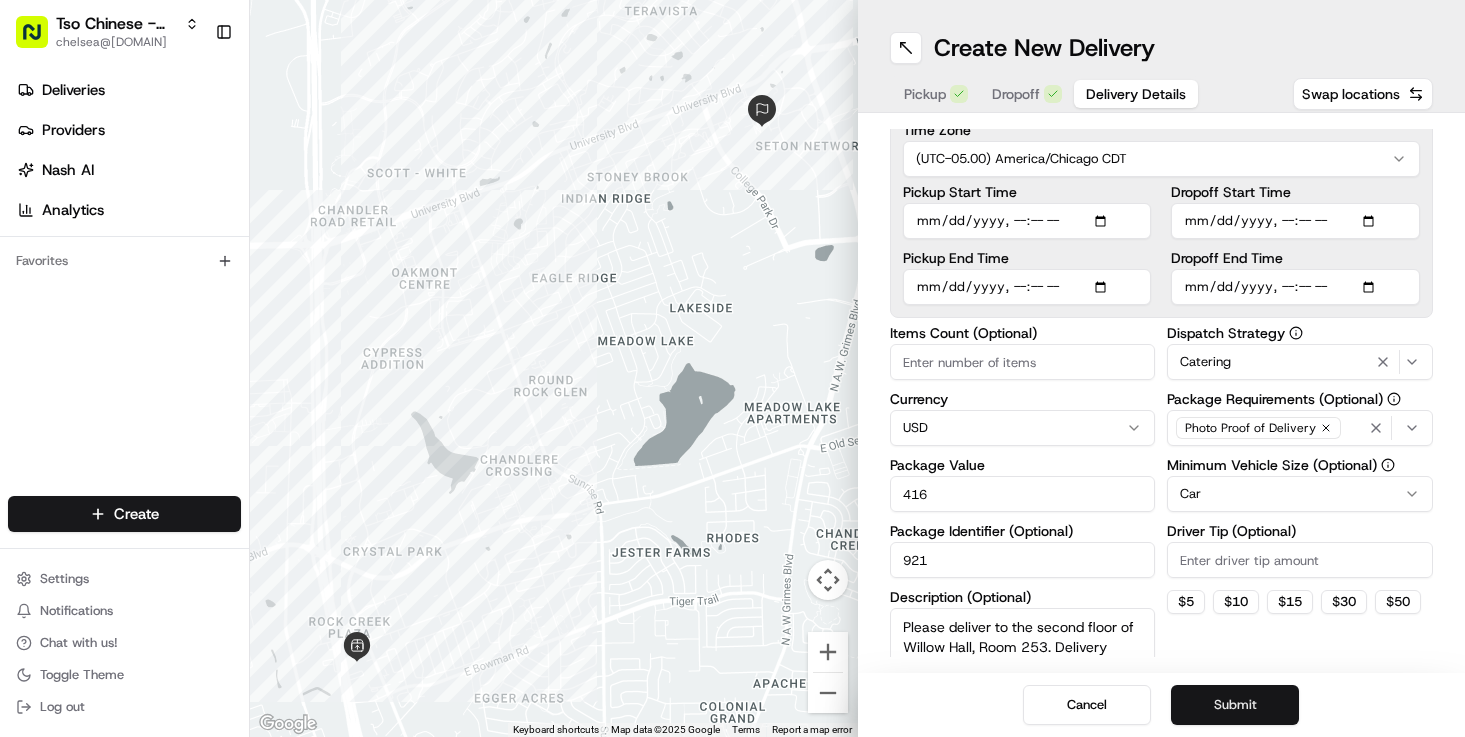 type on "Please deliver to the second floor of Willow Hall, Room 253. Delivery between 11:30-11:45am" 